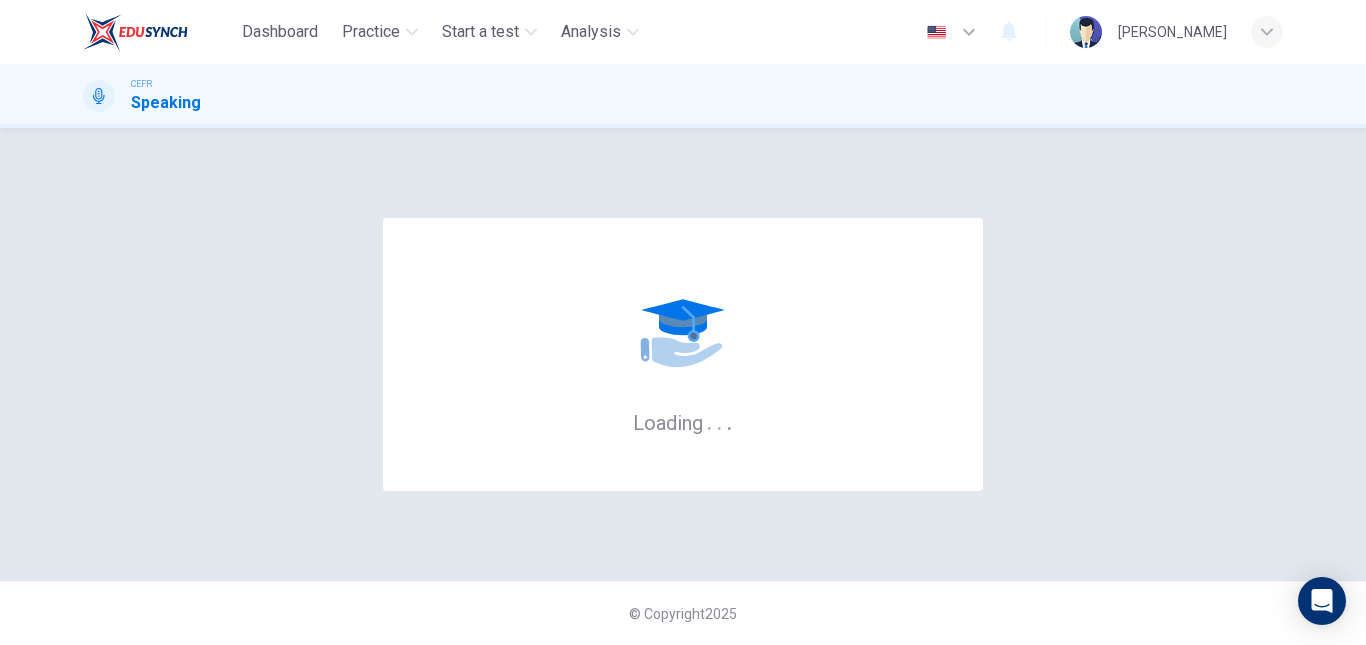 scroll, scrollTop: 0, scrollLeft: 0, axis: both 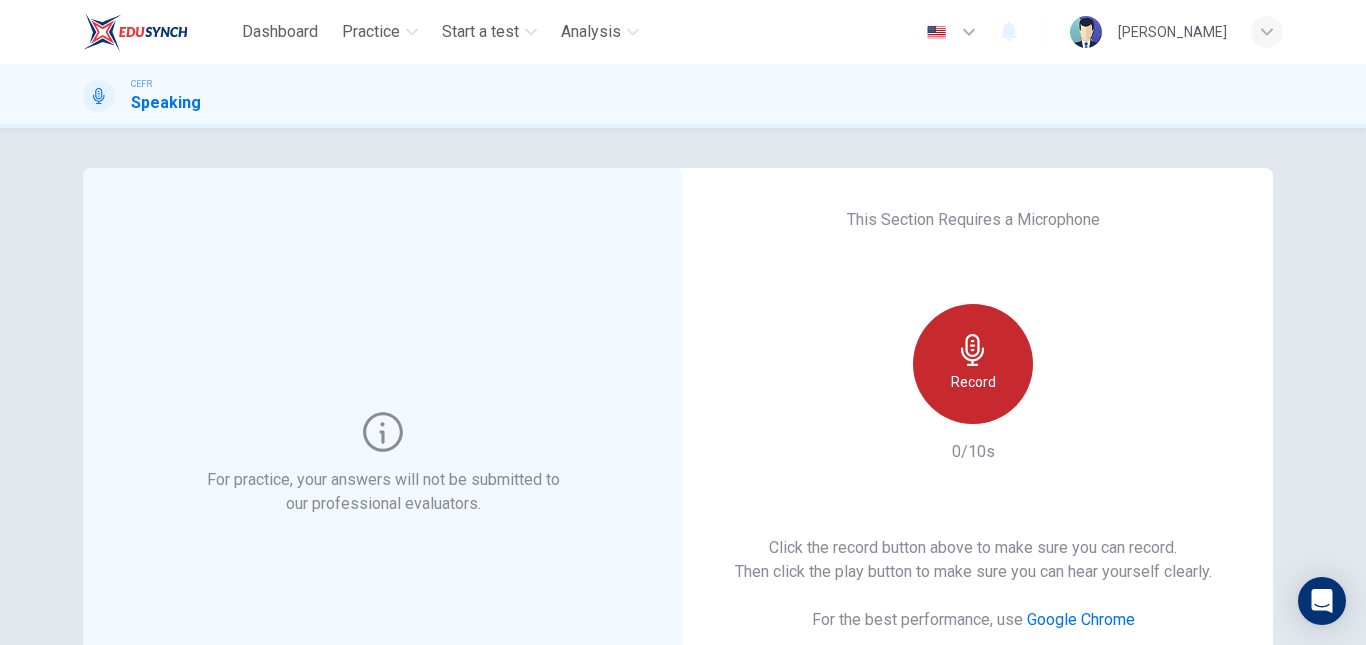 click 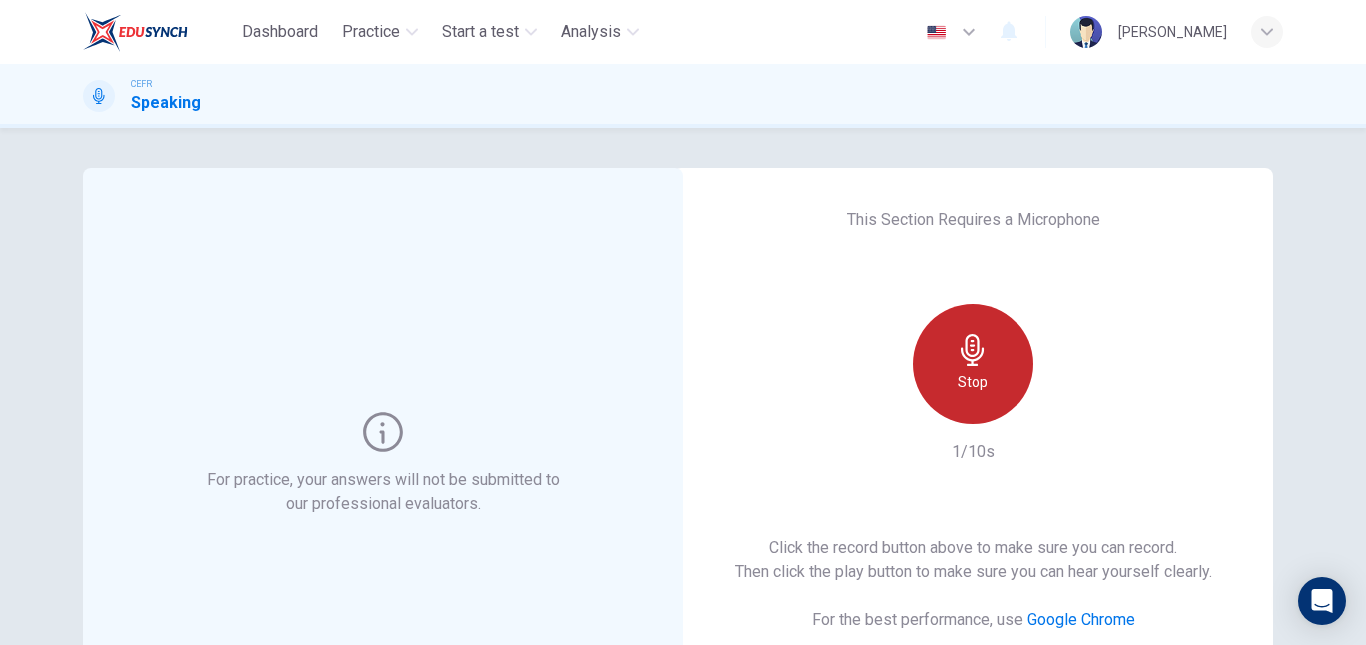 click 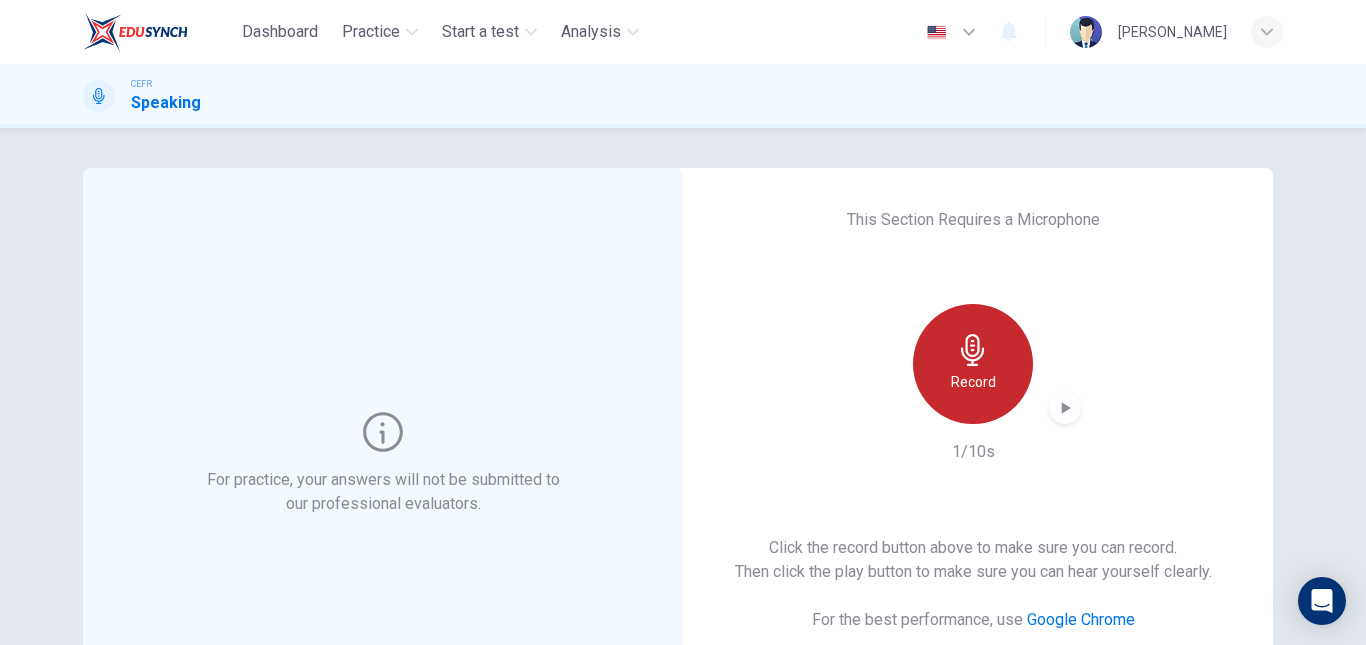 click on "Record" at bounding box center (973, 364) 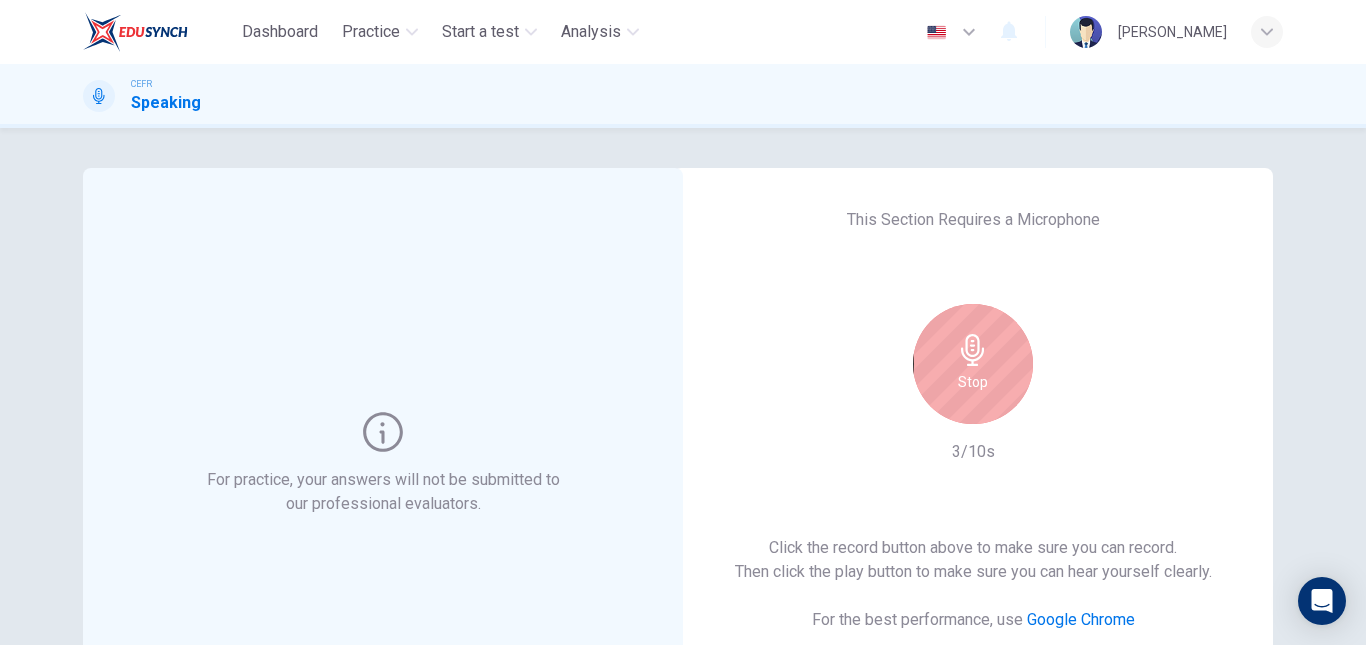 type 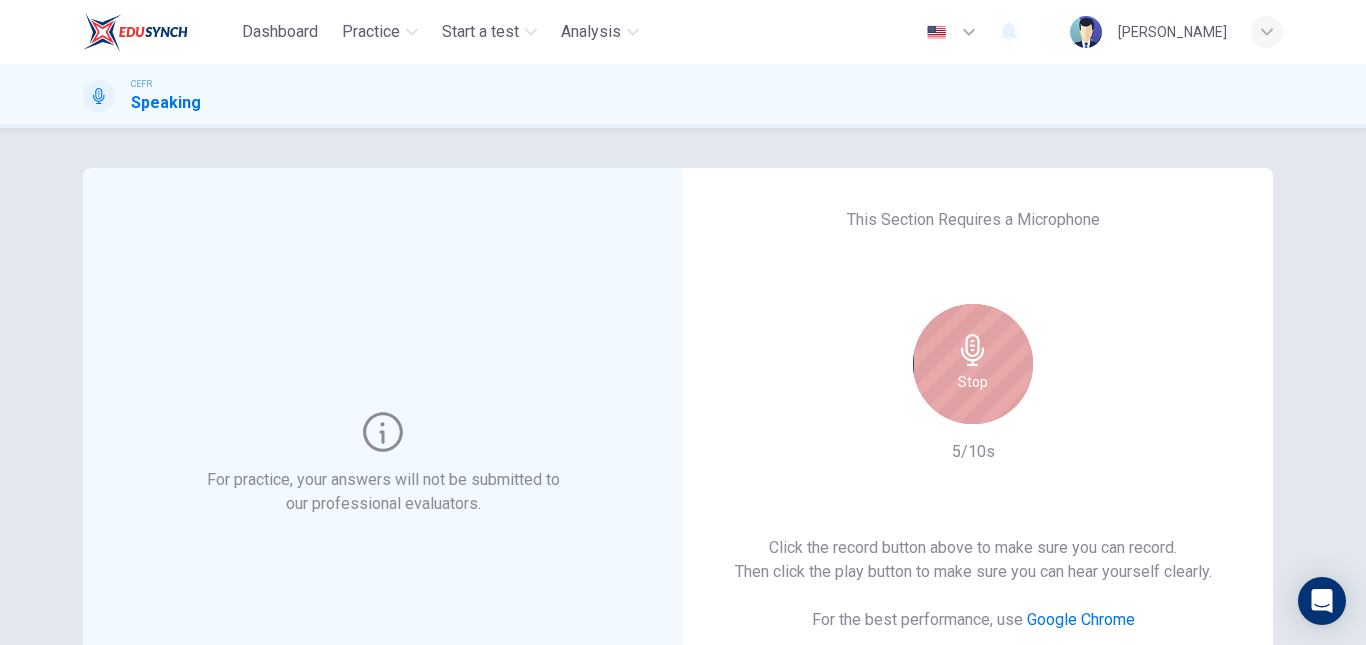 click on "Stop" at bounding box center [973, 364] 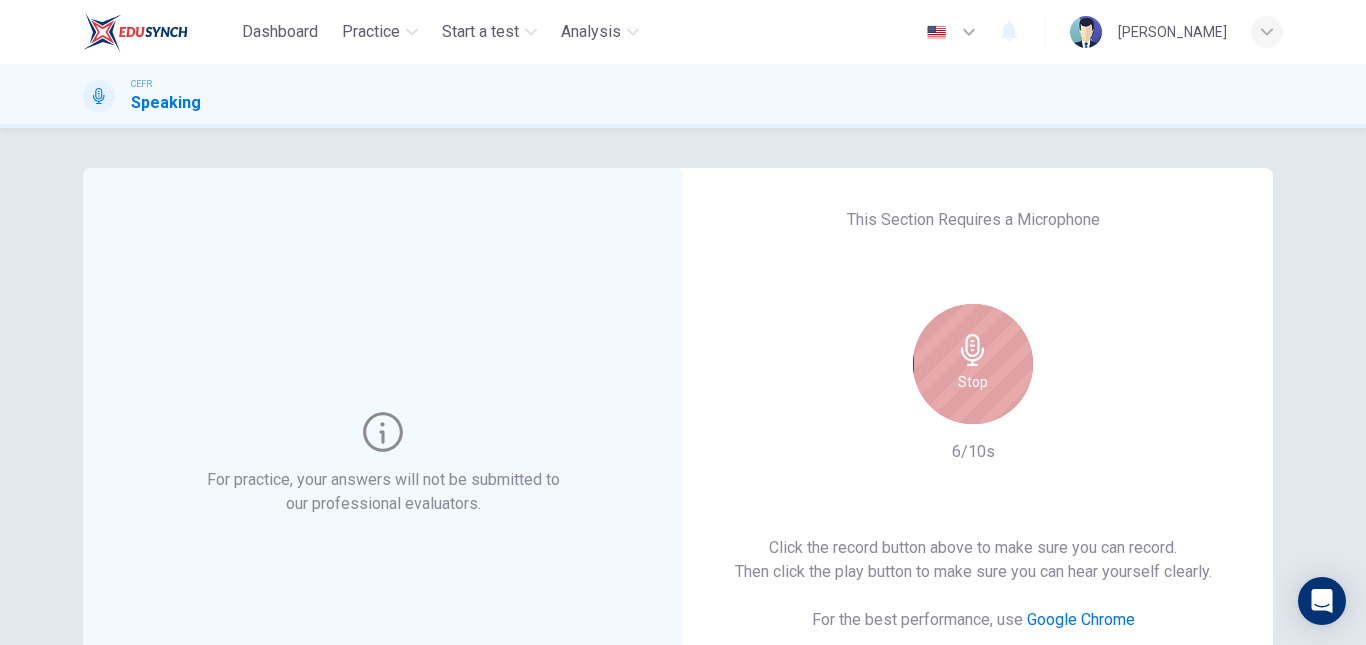 click on "Stop" at bounding box center [973, 364] 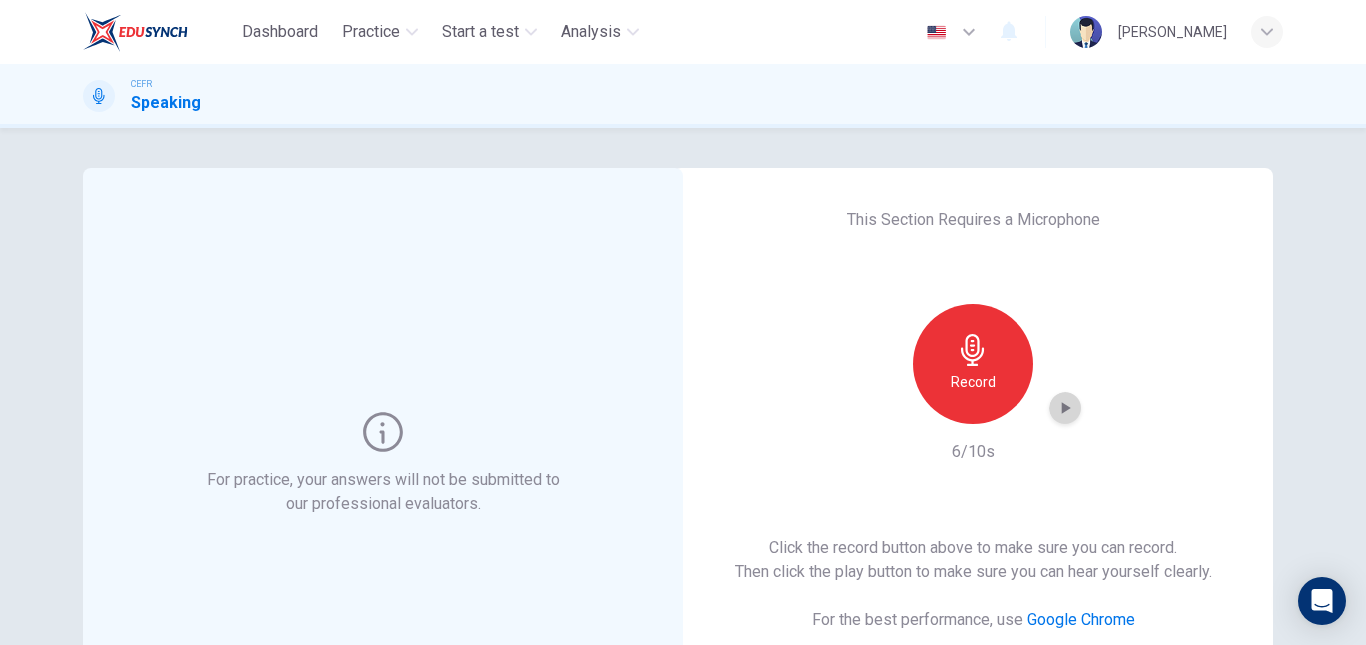 click 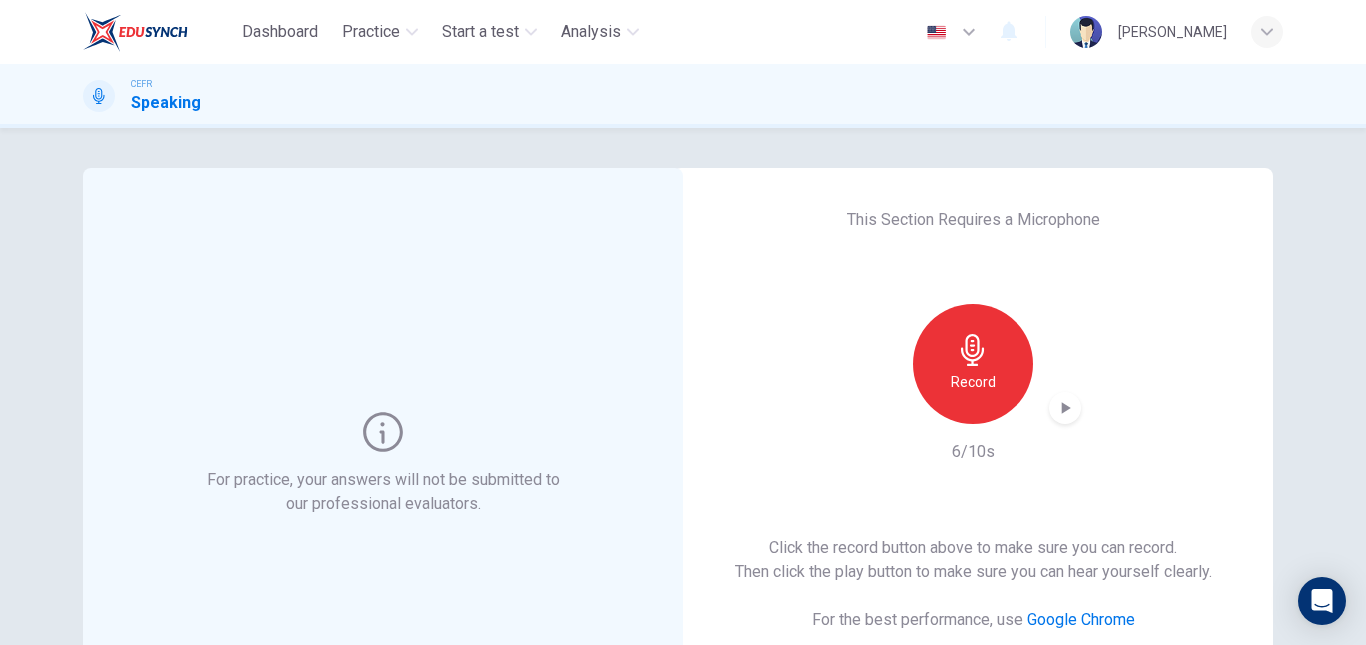 drag, startPoint x: 1185, startPoint y: 4, endPoint x: 826, endPoint y: 181, distance: 400.26242 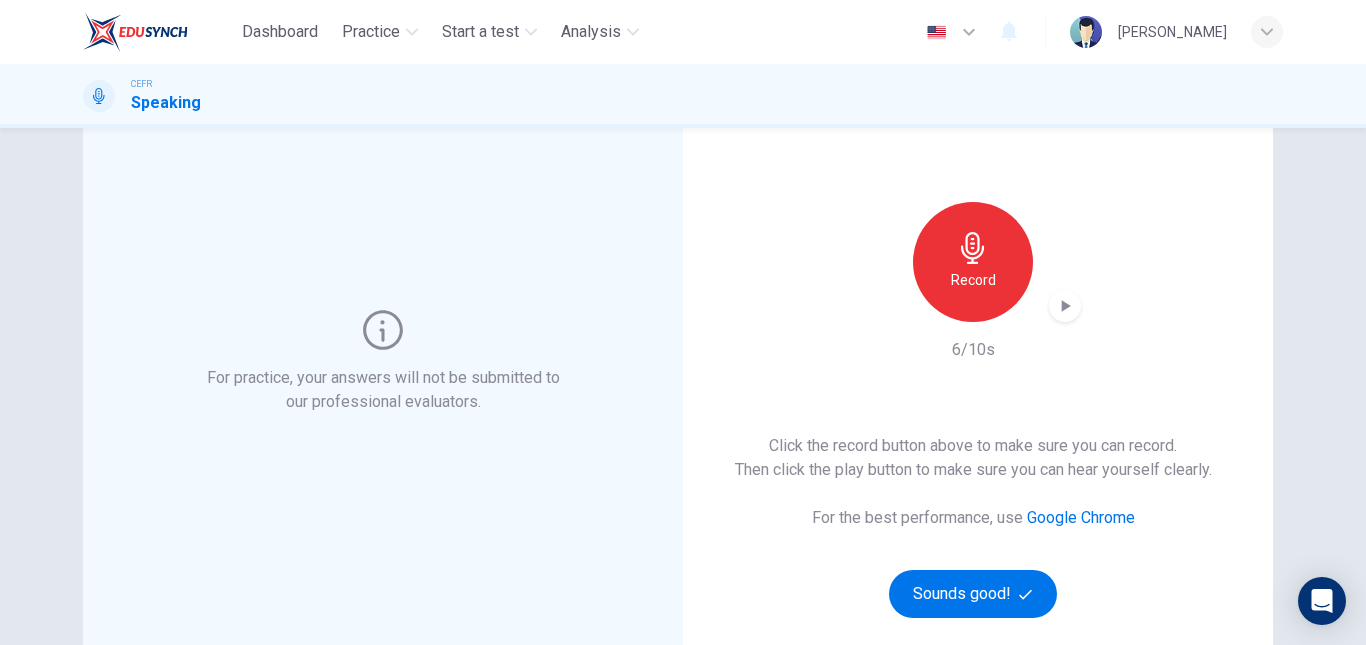 scroll, scrollTop: 100, scrollLeft: 0, axis: vertical 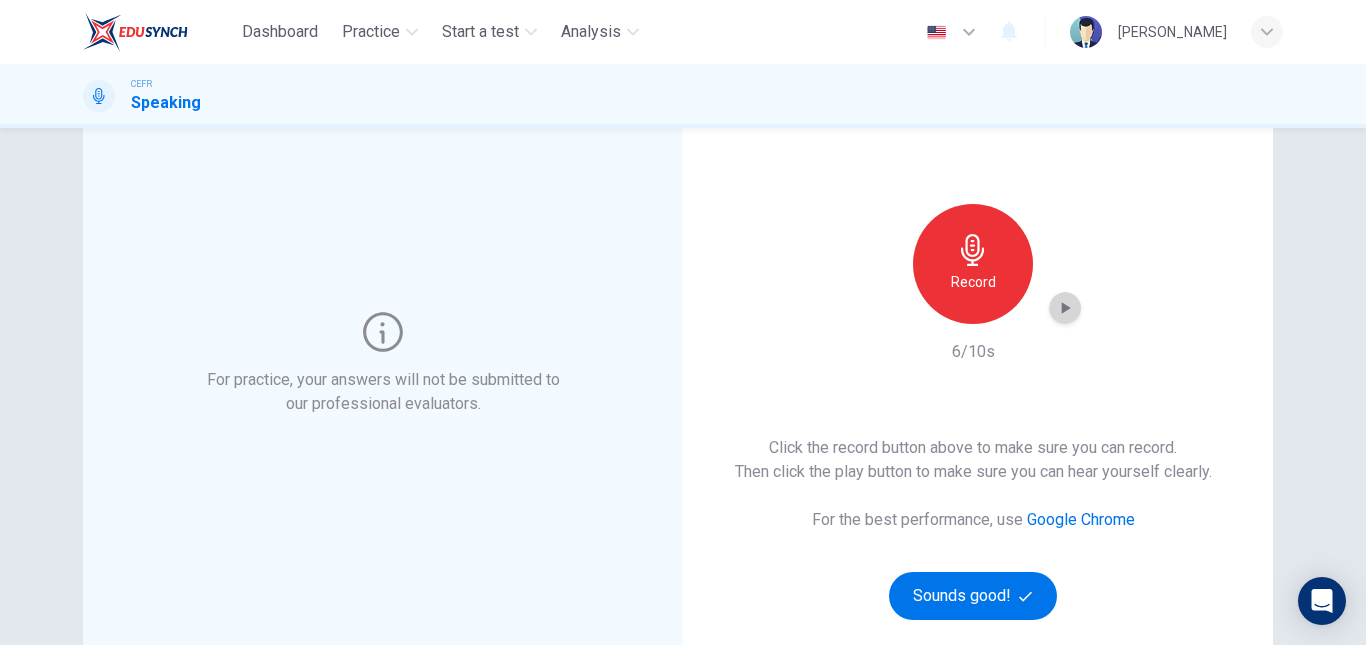 click at bounding box center (1065, 308) 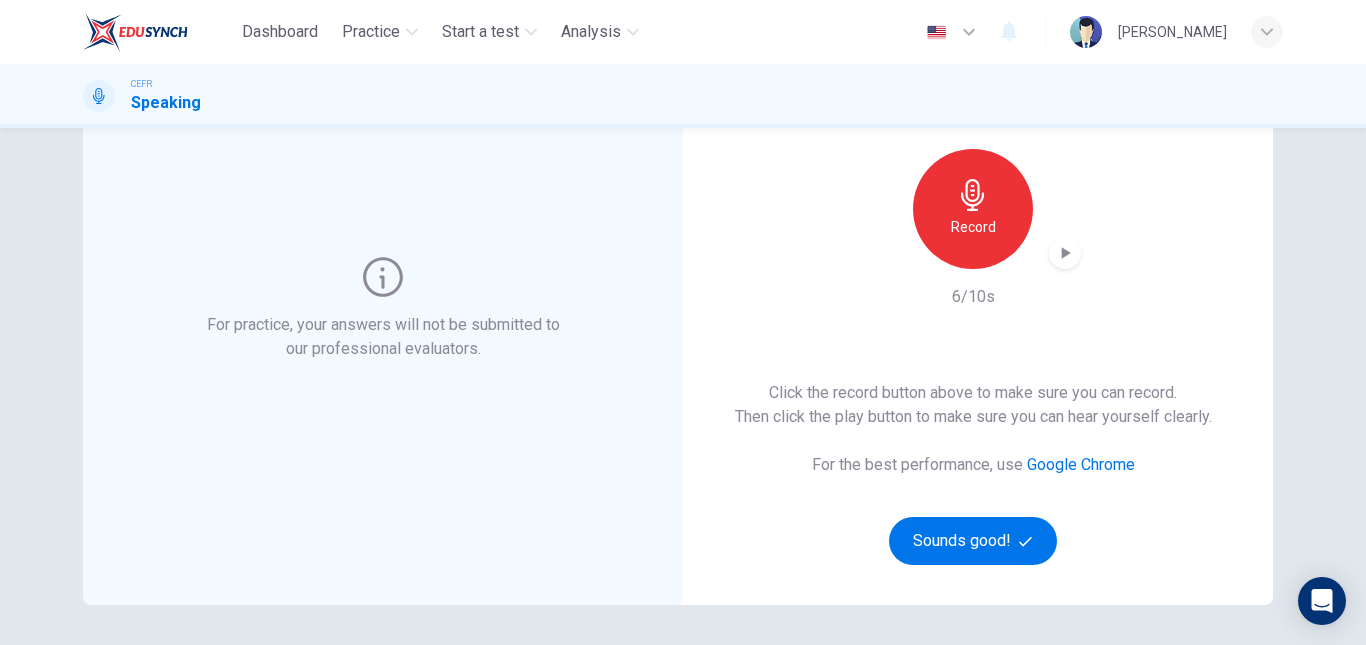 scroll, scrollTop: 200, scrollLeft: 0, axis: vertical 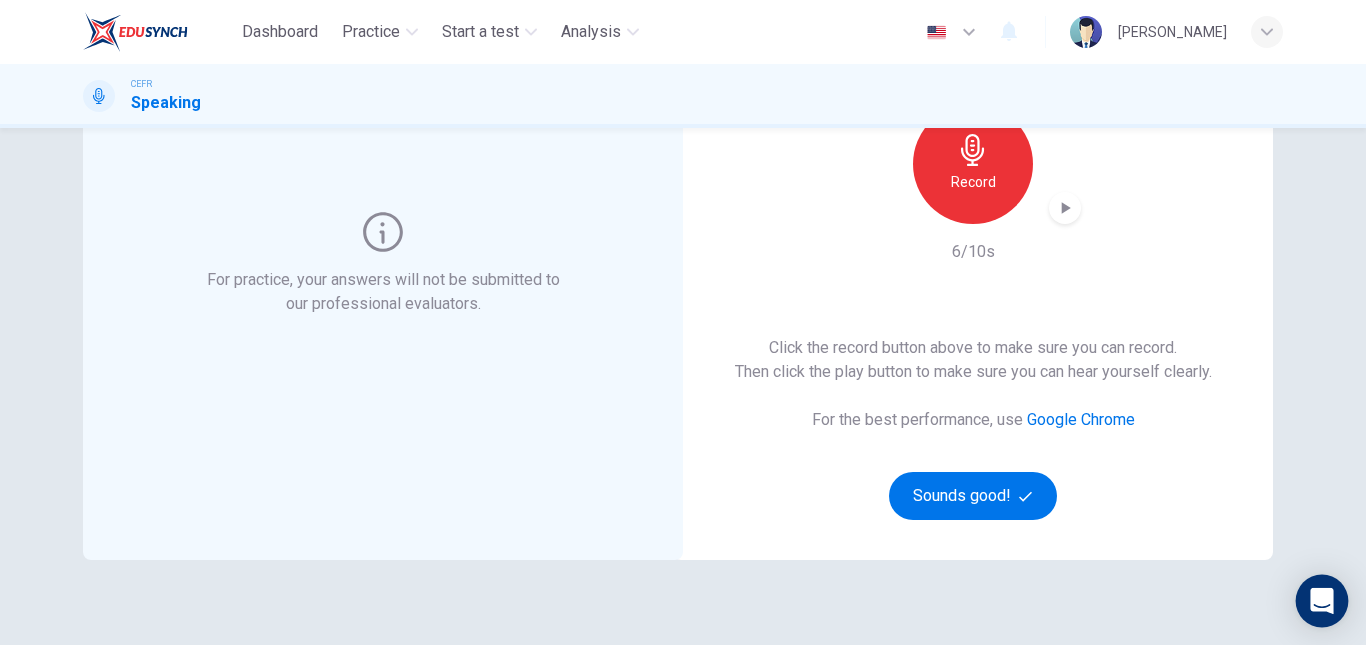 click 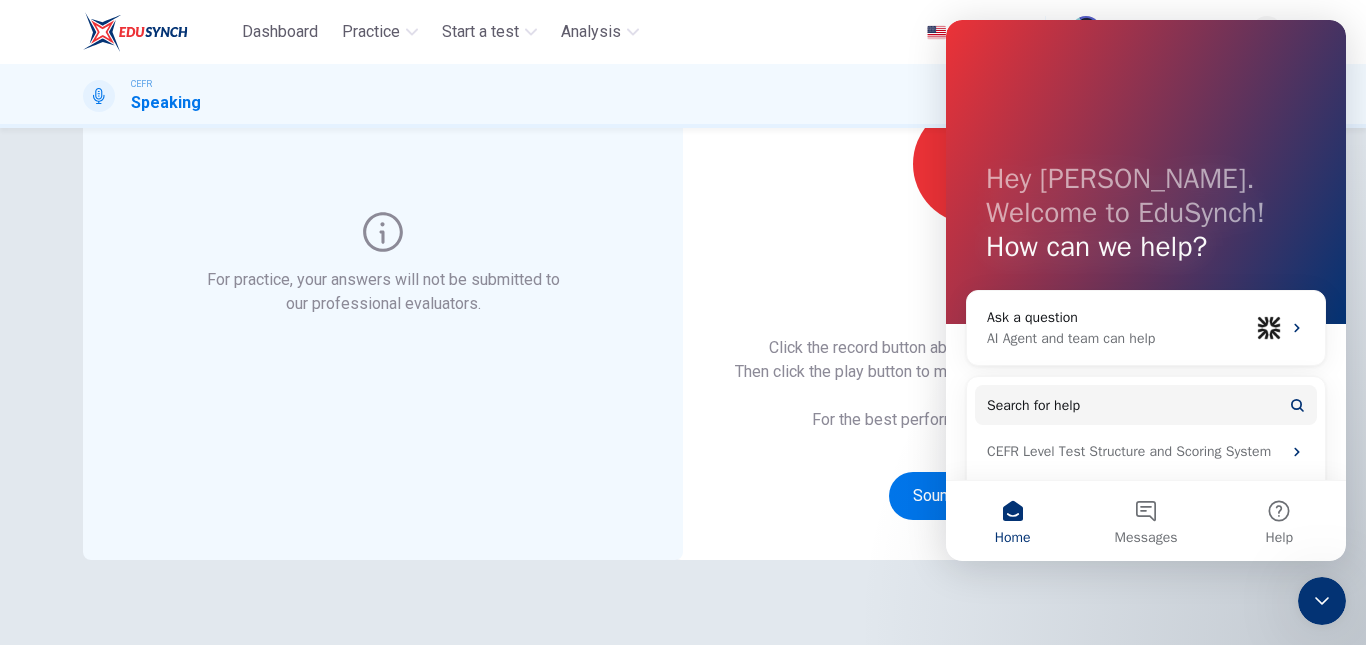 scroll, scrollTop: 0, scrollLeft: 0, axis: both 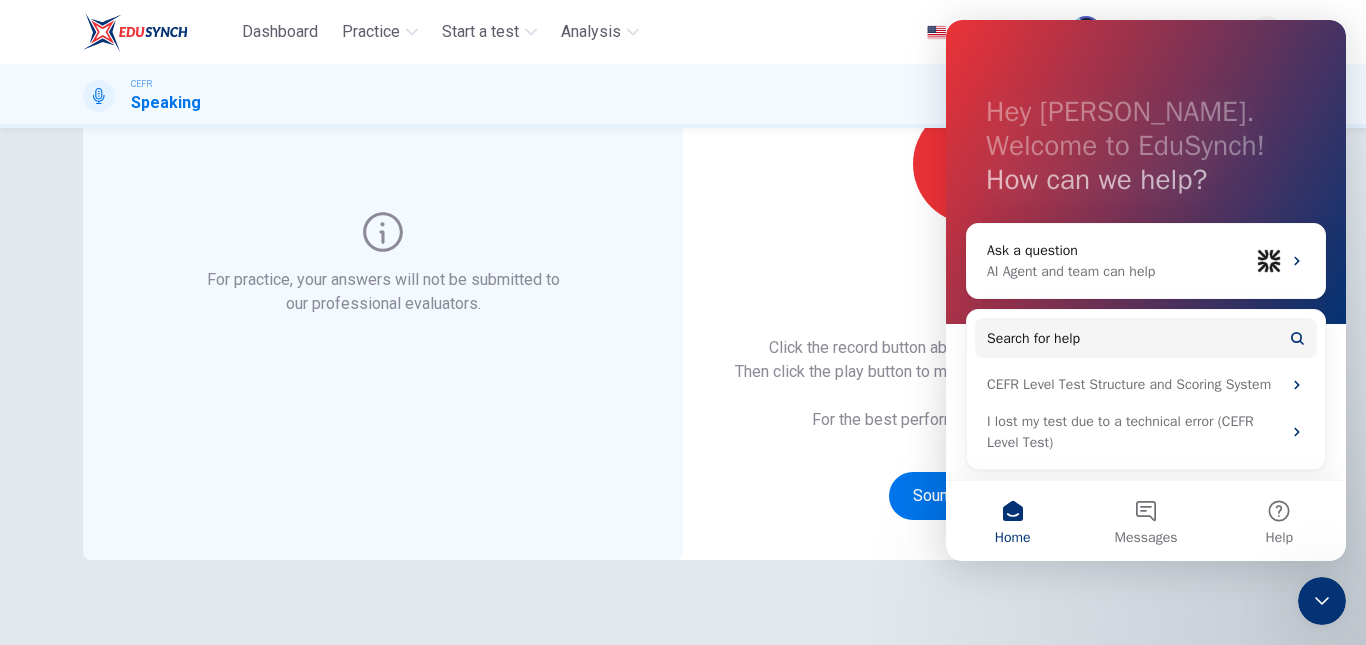 drag, startPoint x: 590, startPoint y: 347, endPoint x: 596, endPoint y: 333, distance: 15.231546 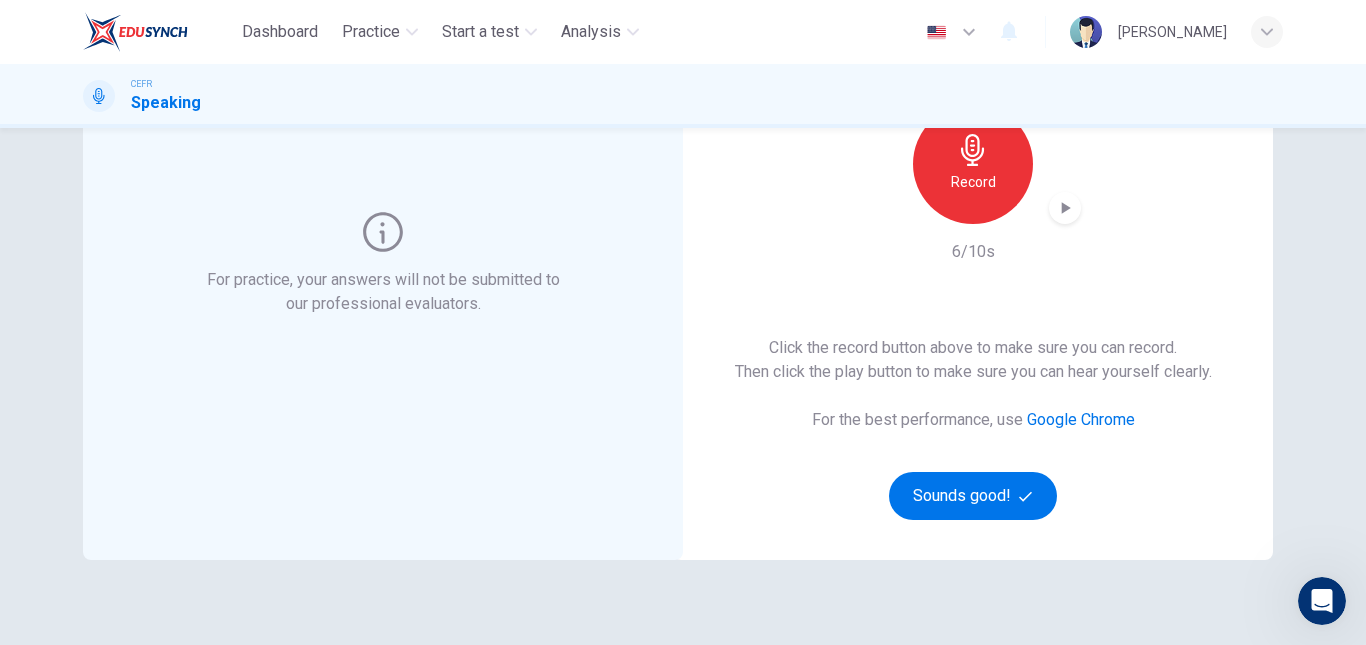 scroll, scrollTop: 0, scrollLeft: 0, axis: both 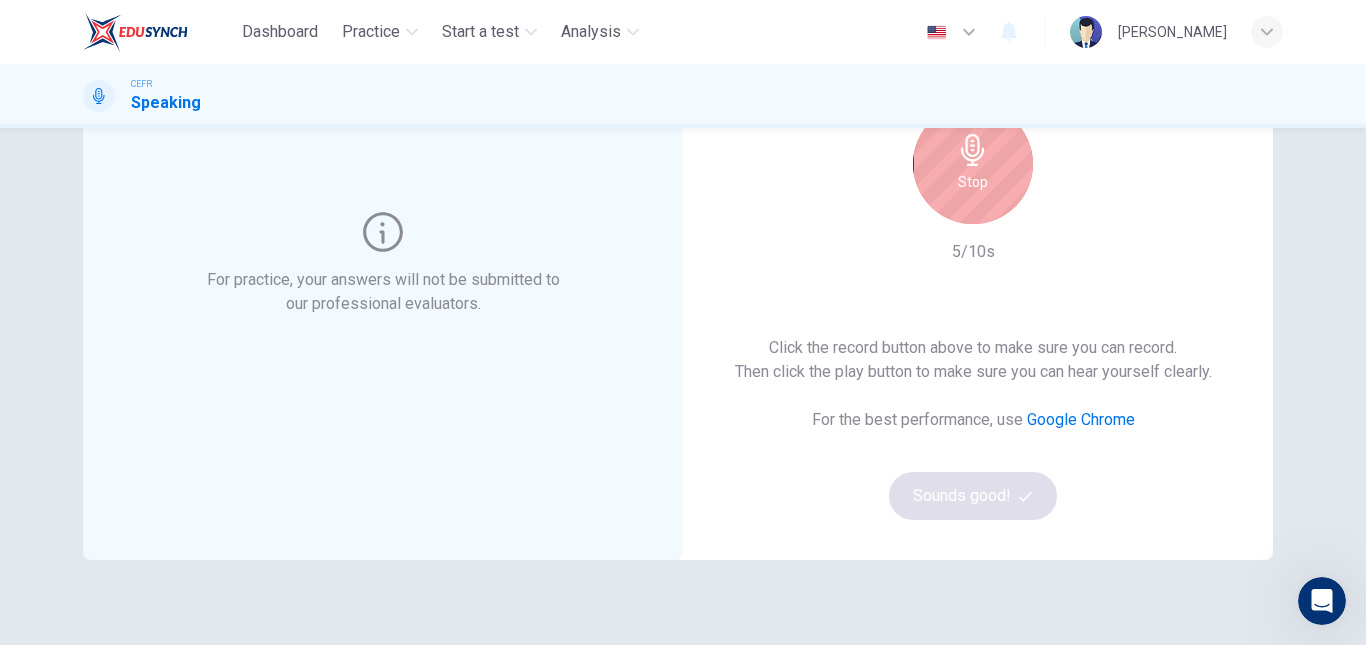 click on "Stop" at bounding box center (973, 164) 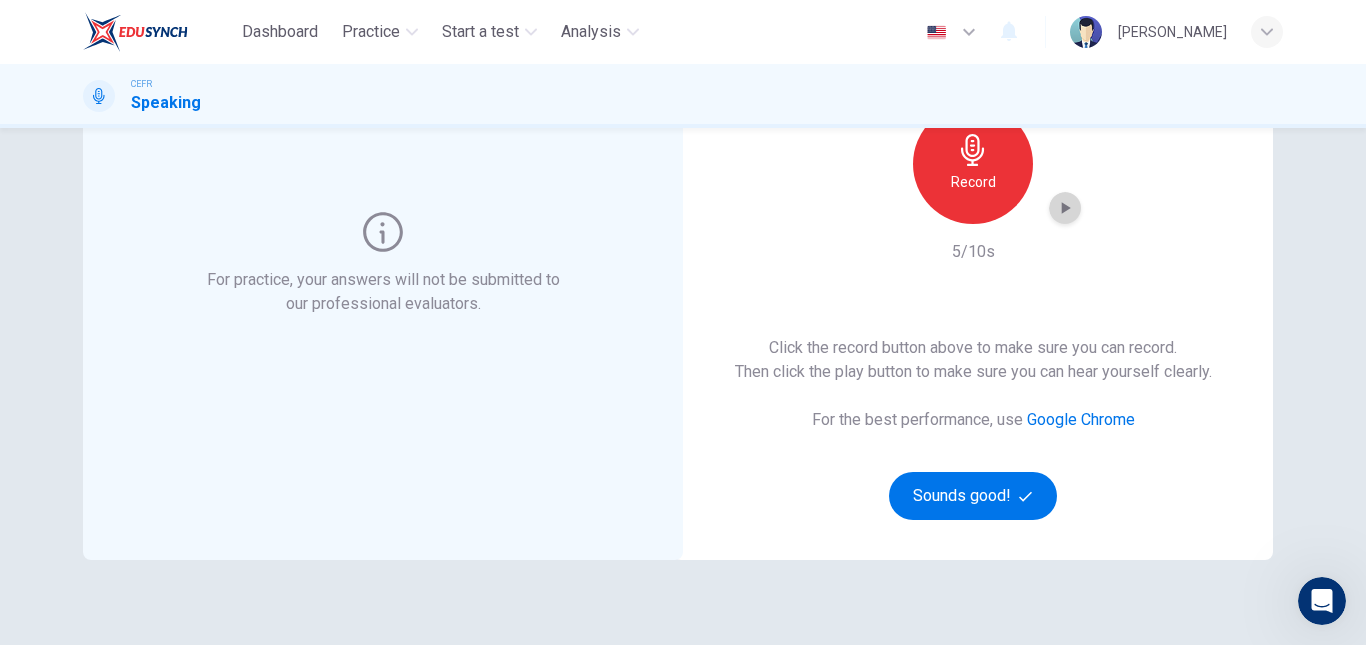 click 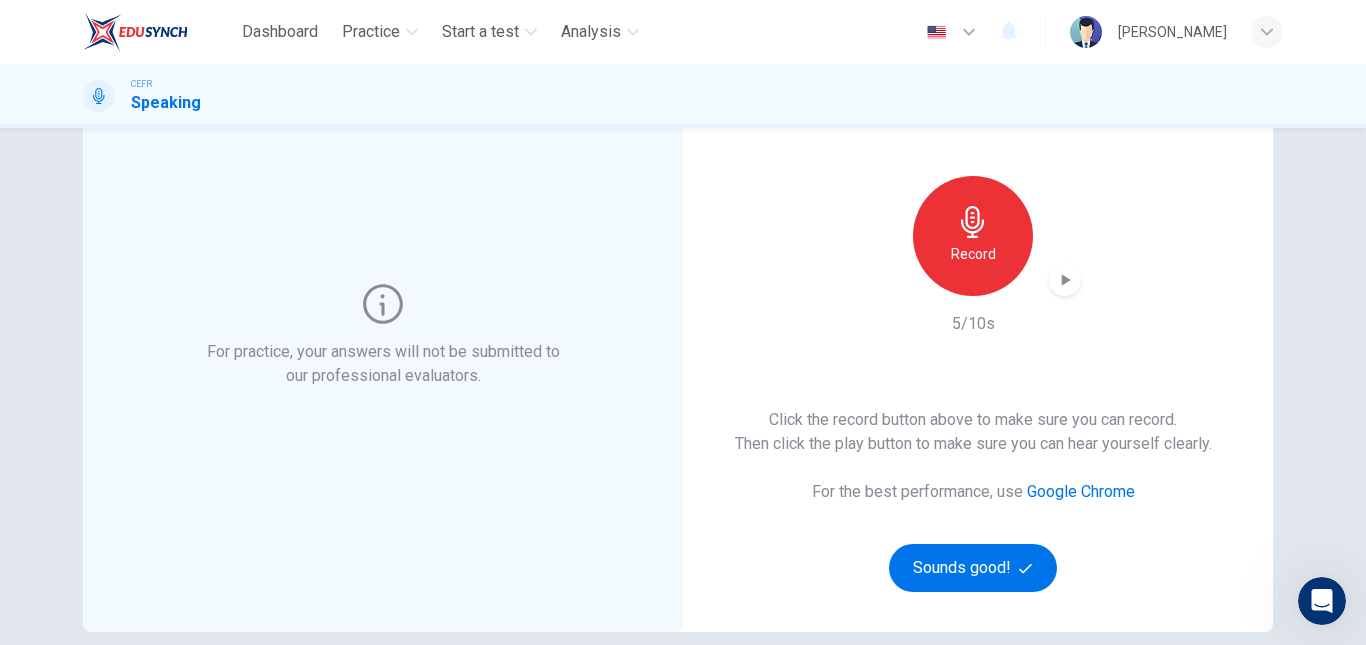 scroll, scrollTop: 0, scrollLeft: 0, axis: both 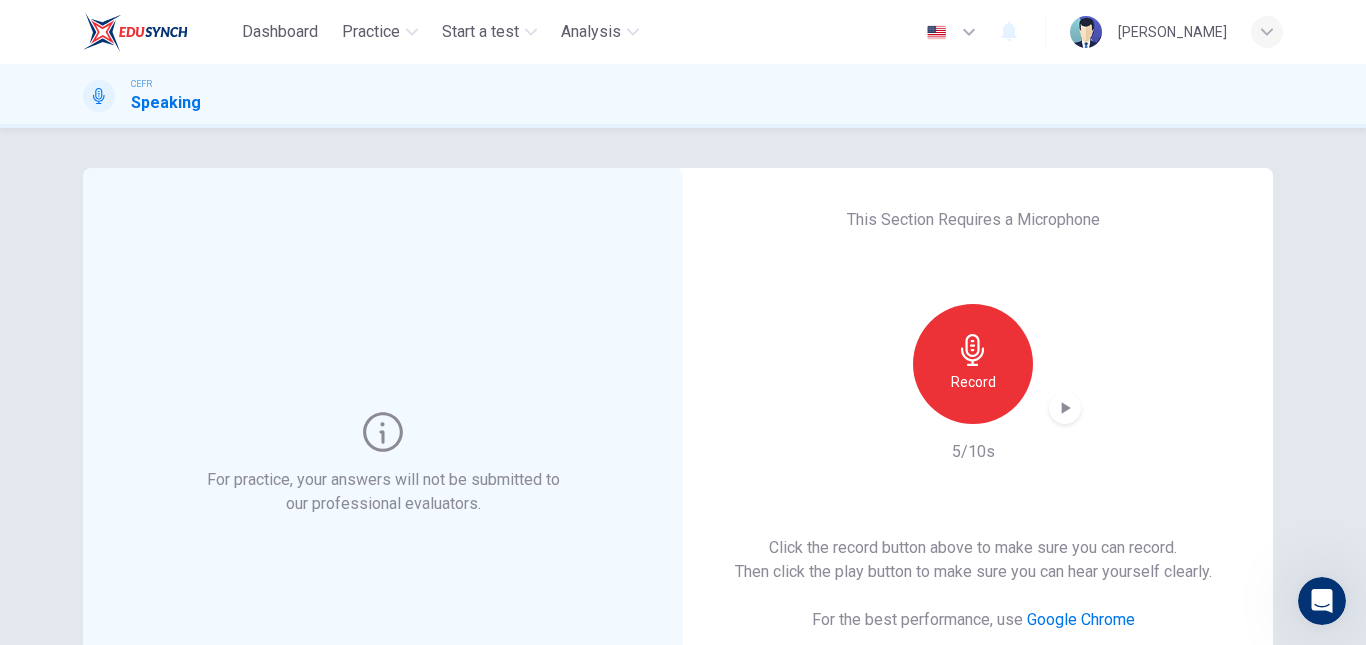 drag, startPoint x: 970, startPoint y: 0, endPoint x: 858, endPoint y: 120, distance: 164.14627 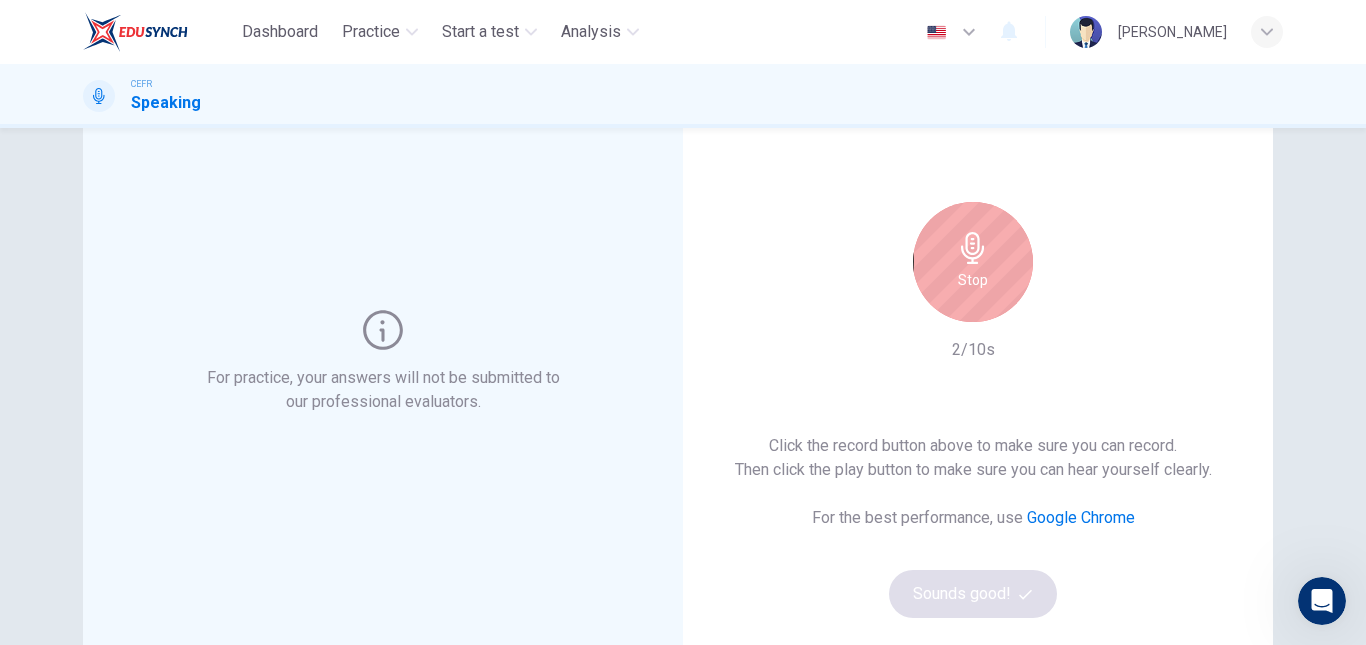 scroll, scrollTop: 100, scrollLeft: 0, axis: vertical 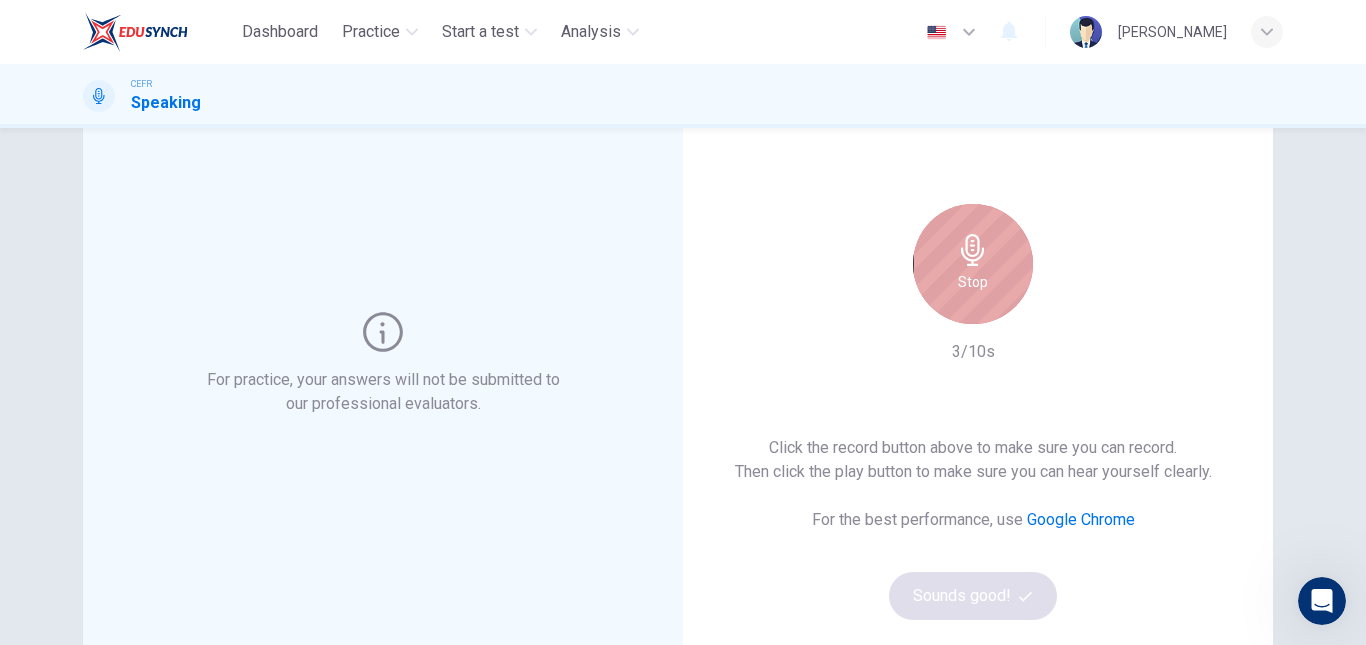 click on "Stop" at bounding box center (973, 282) 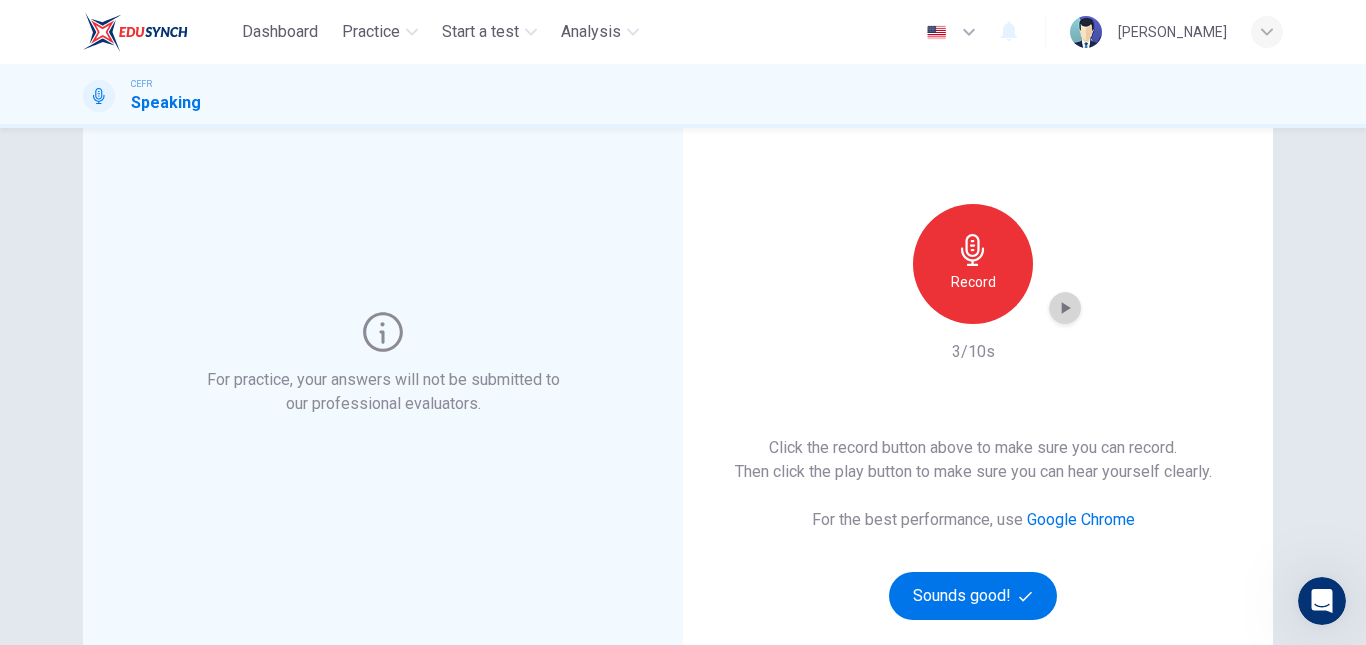 click at bounding box center (1065, 308) 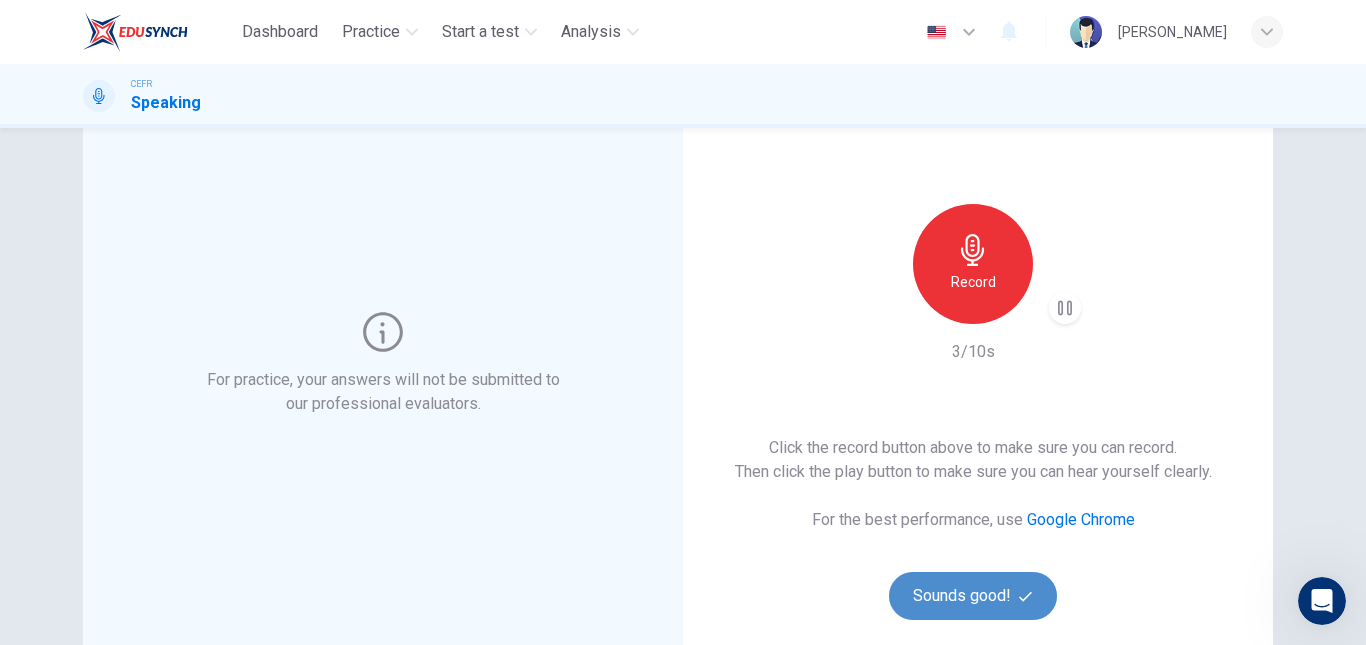 click on "Sounds good!" at bounding box center (973, 596) 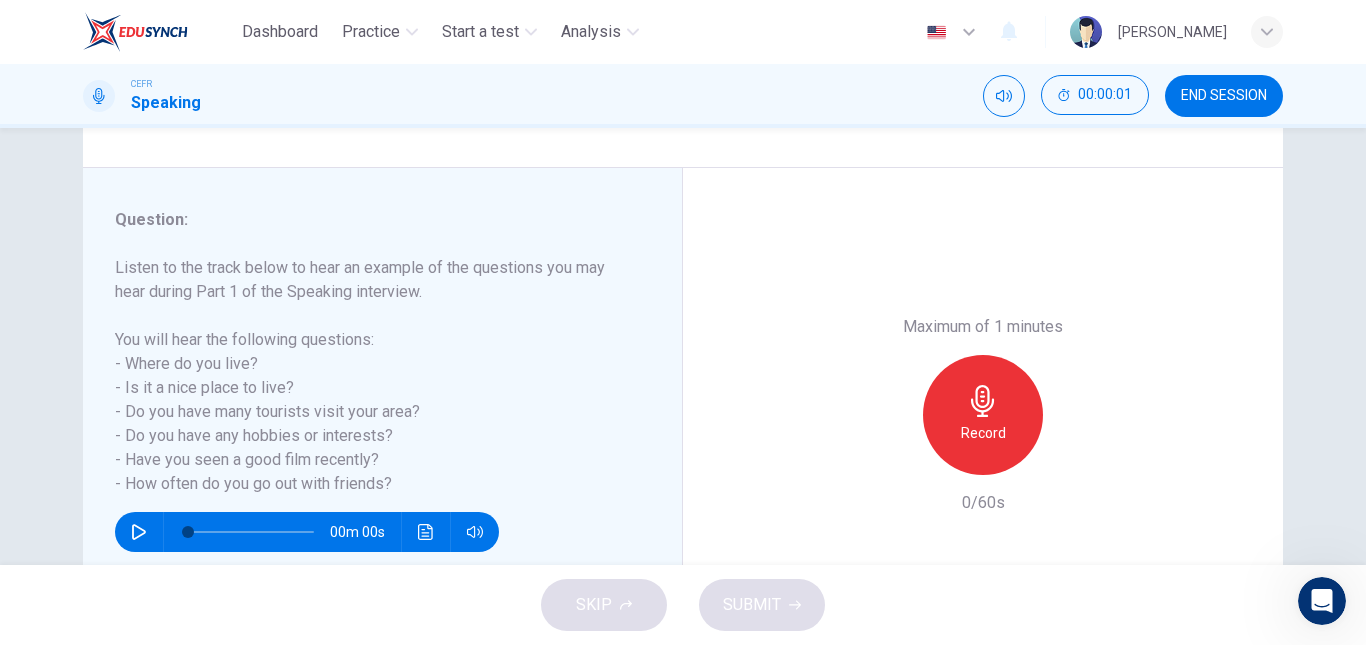 scroll, scrollTop: 300, scrollLeft: 0, axis: vertical 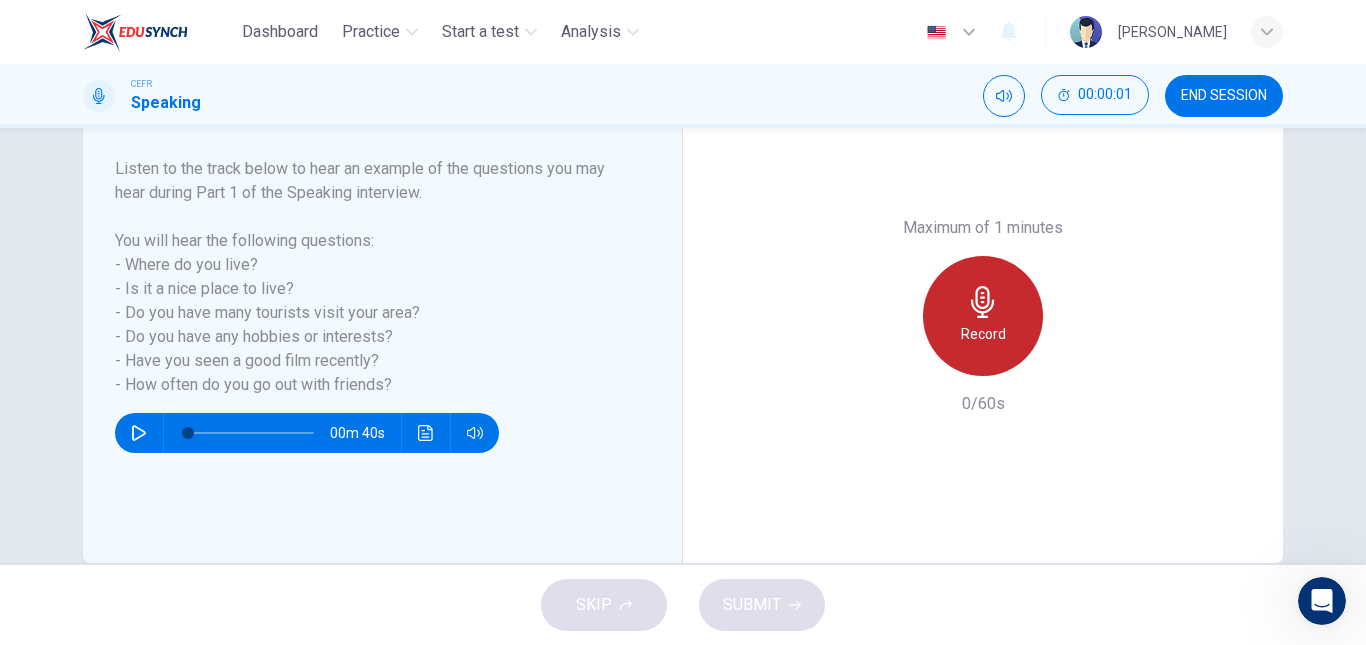 click on "Record" at bounding box center (983, 334) 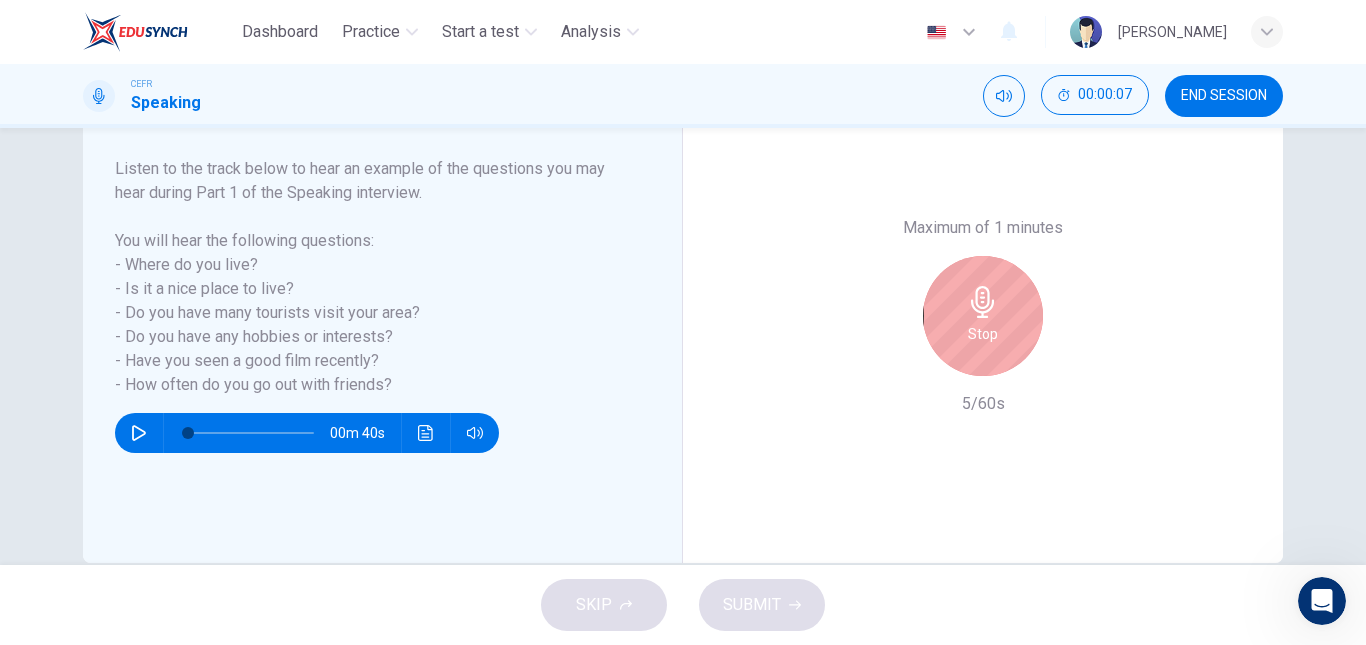 click at bounding box center (139, 433) 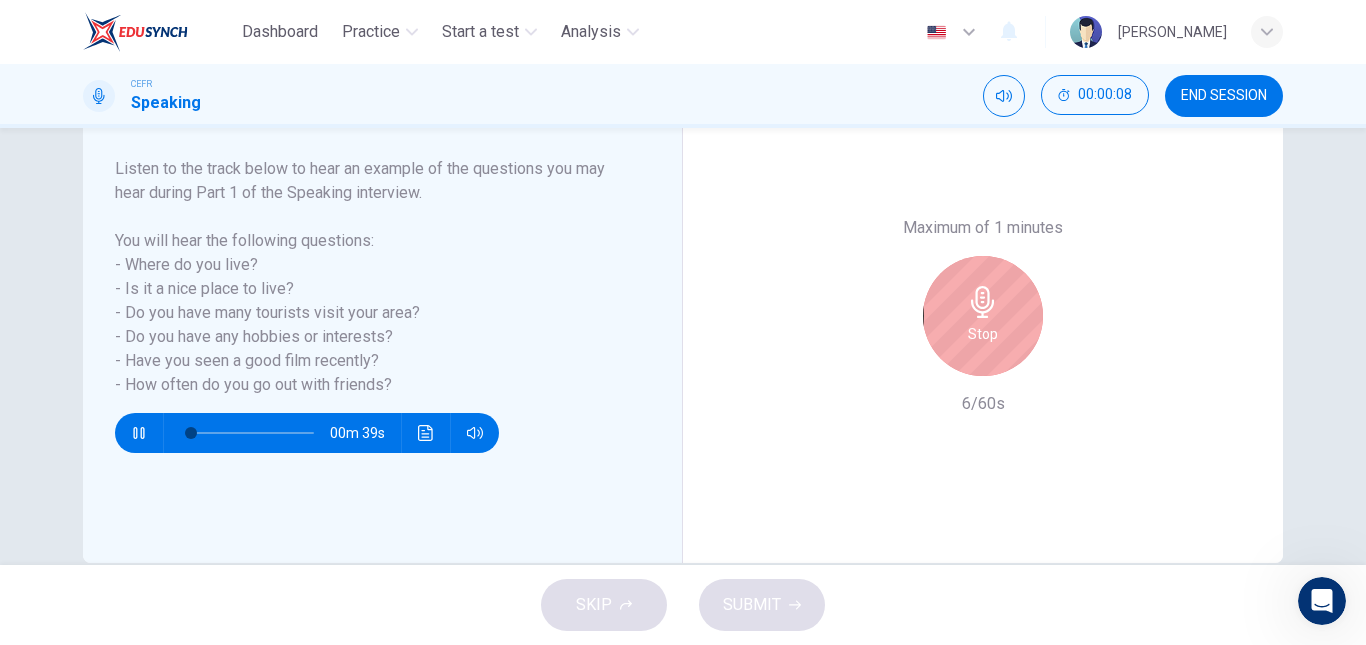 click at bounding box center (139, 433) 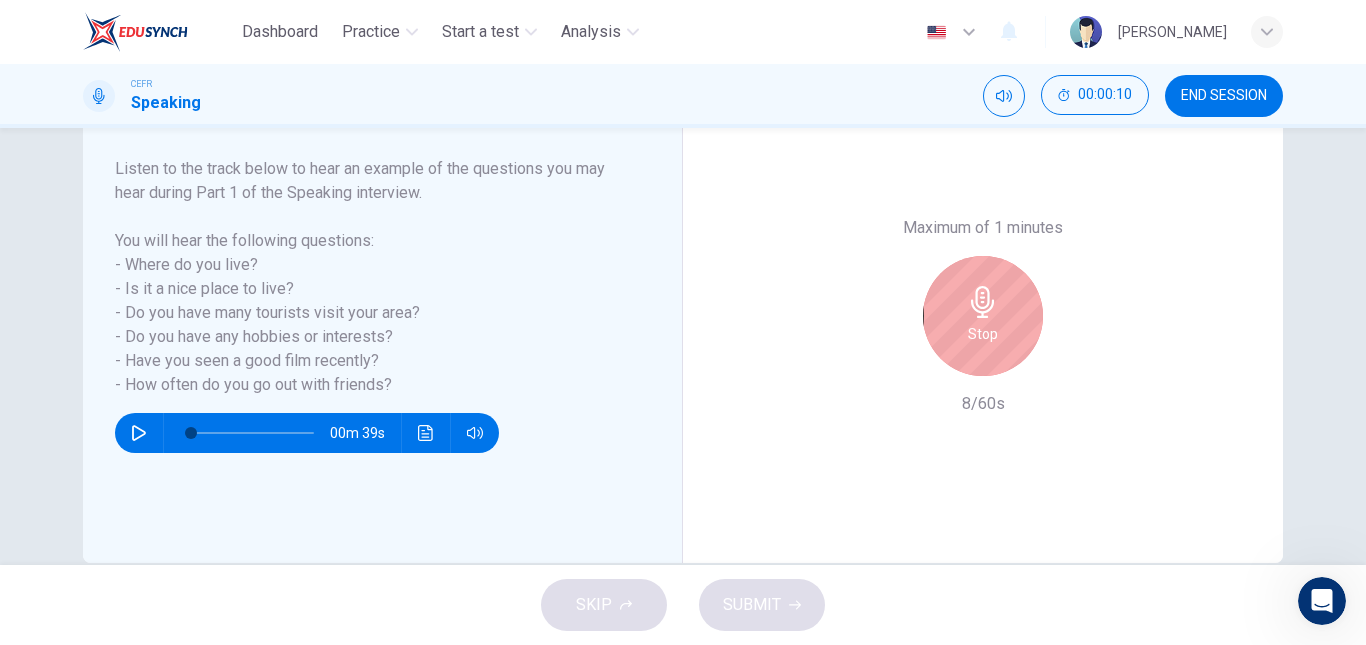 click on "Stop" at bounding box center (983, 316) 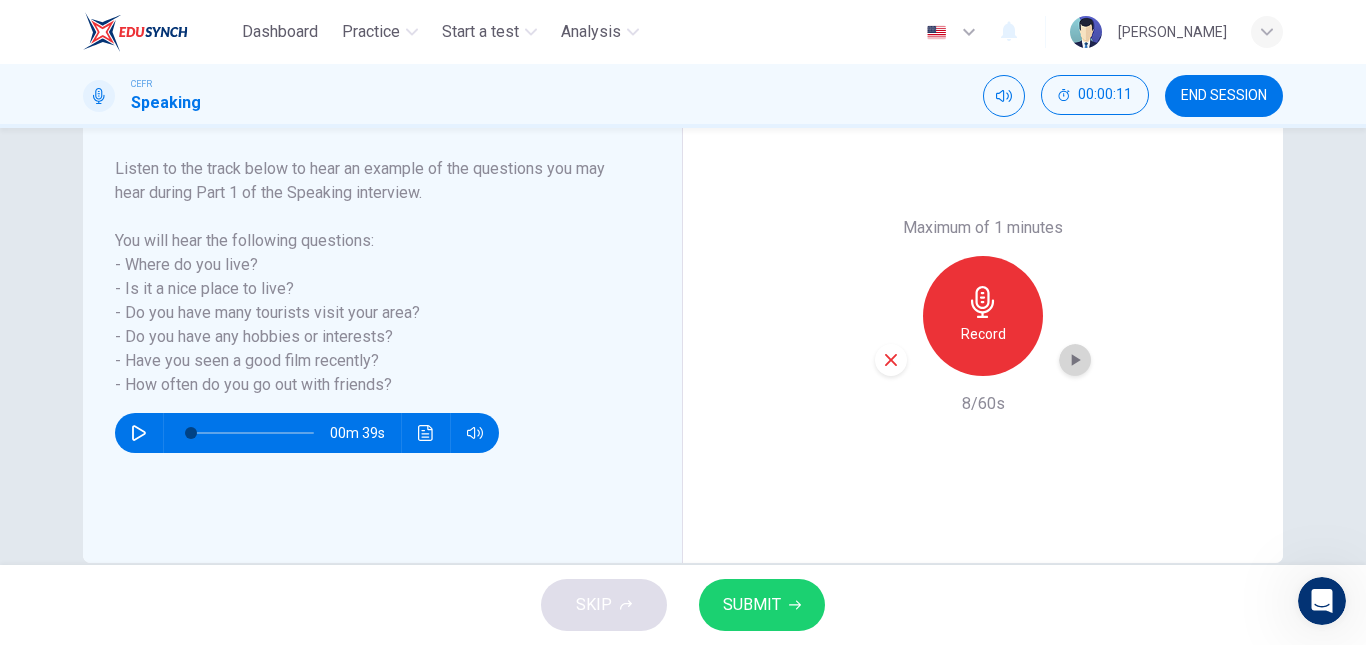 click 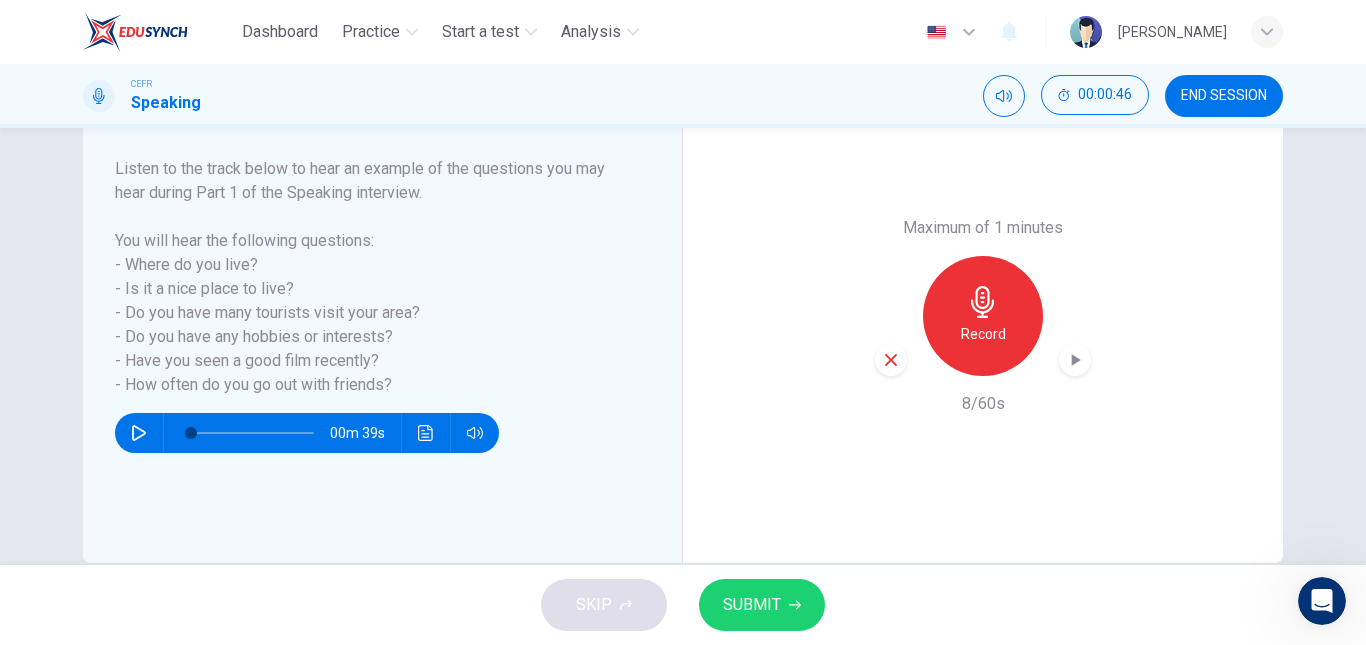 click on "Maximum of 1 minutes Record 8/60s" at bounding box center [983, 316] 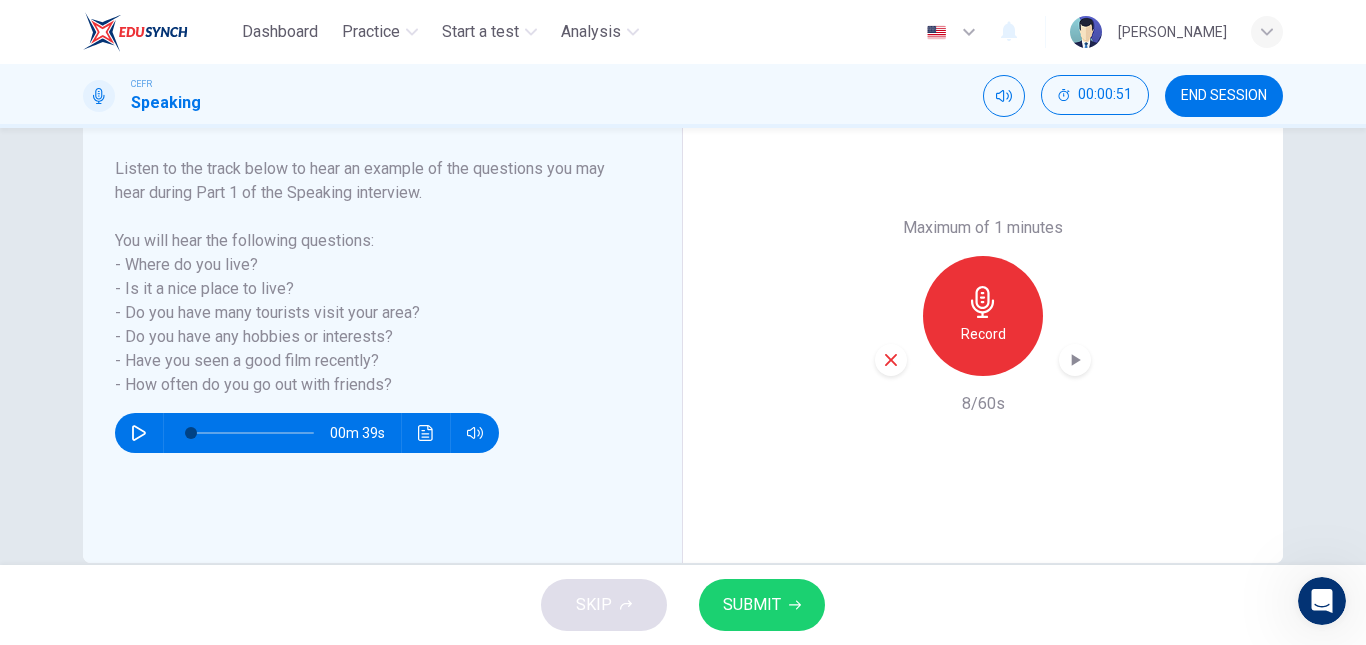 type on "2" 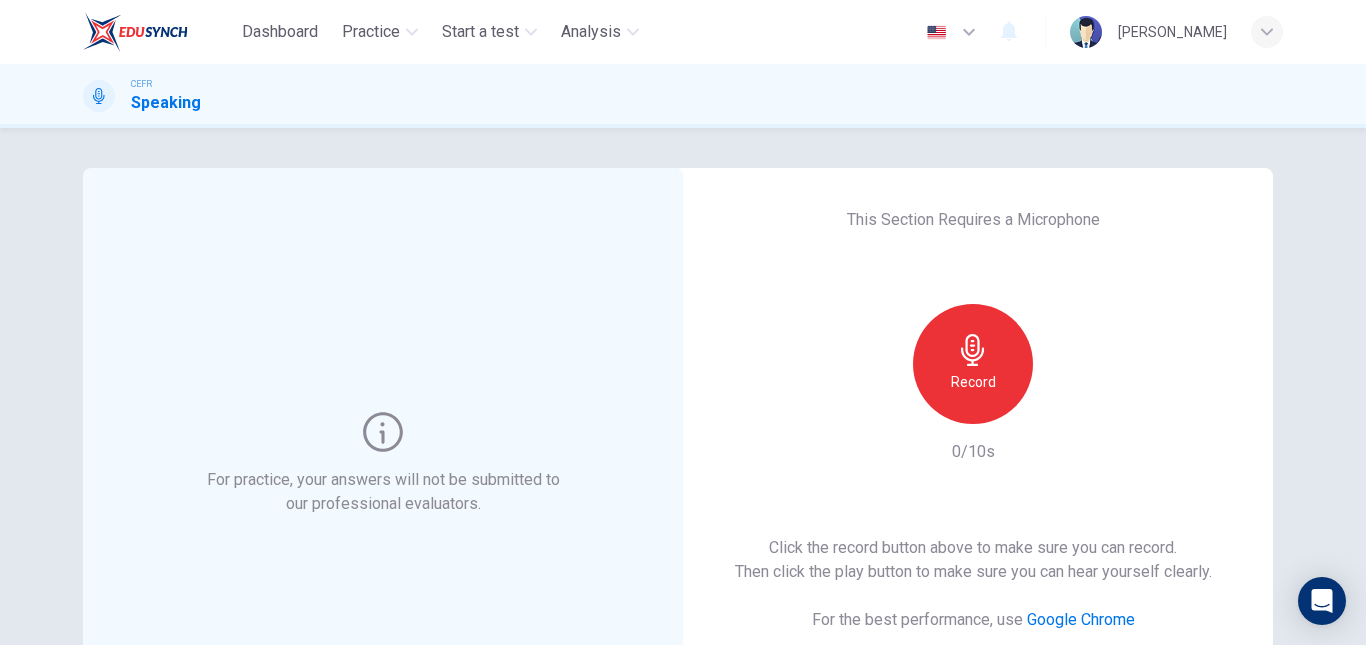 scroll, scrollTop: 0, scrollLeft: 0, axis: both 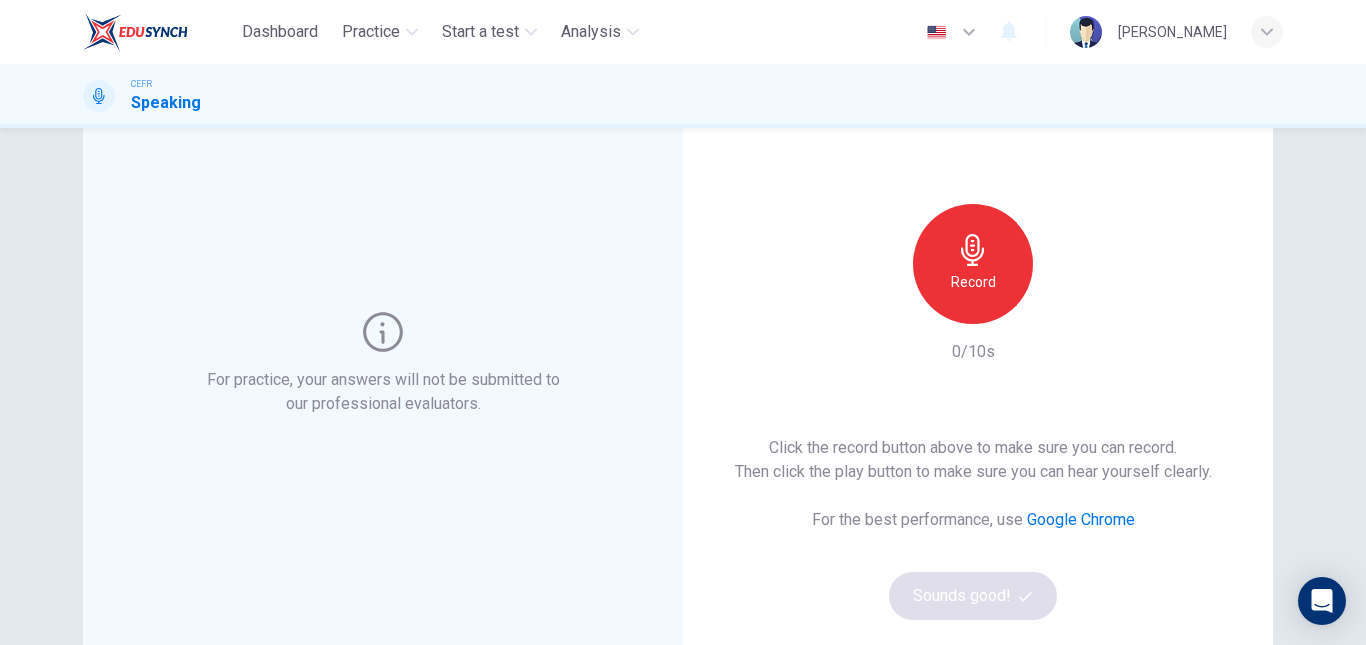 click on "For practice, your answers will not be submitted to our professional evaluators." at bounding box center [383, 364] 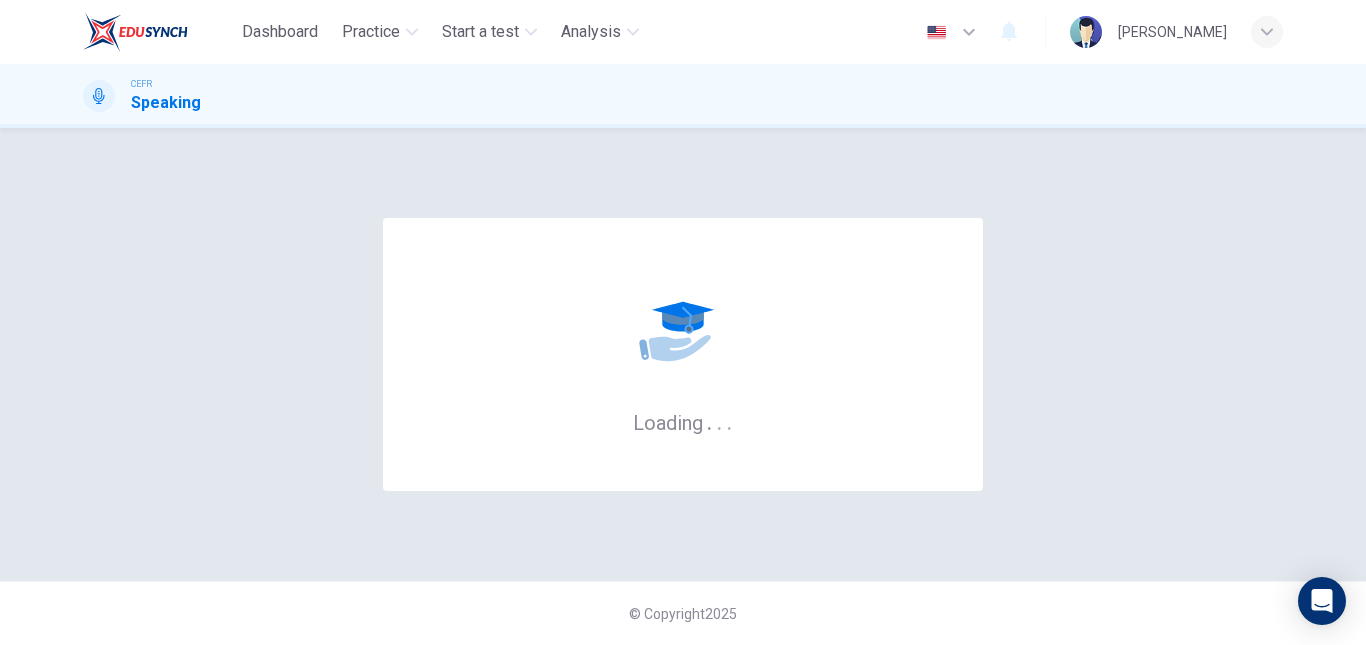 scroll, scrollTop: 0, scrollLeft: 0, axis: both 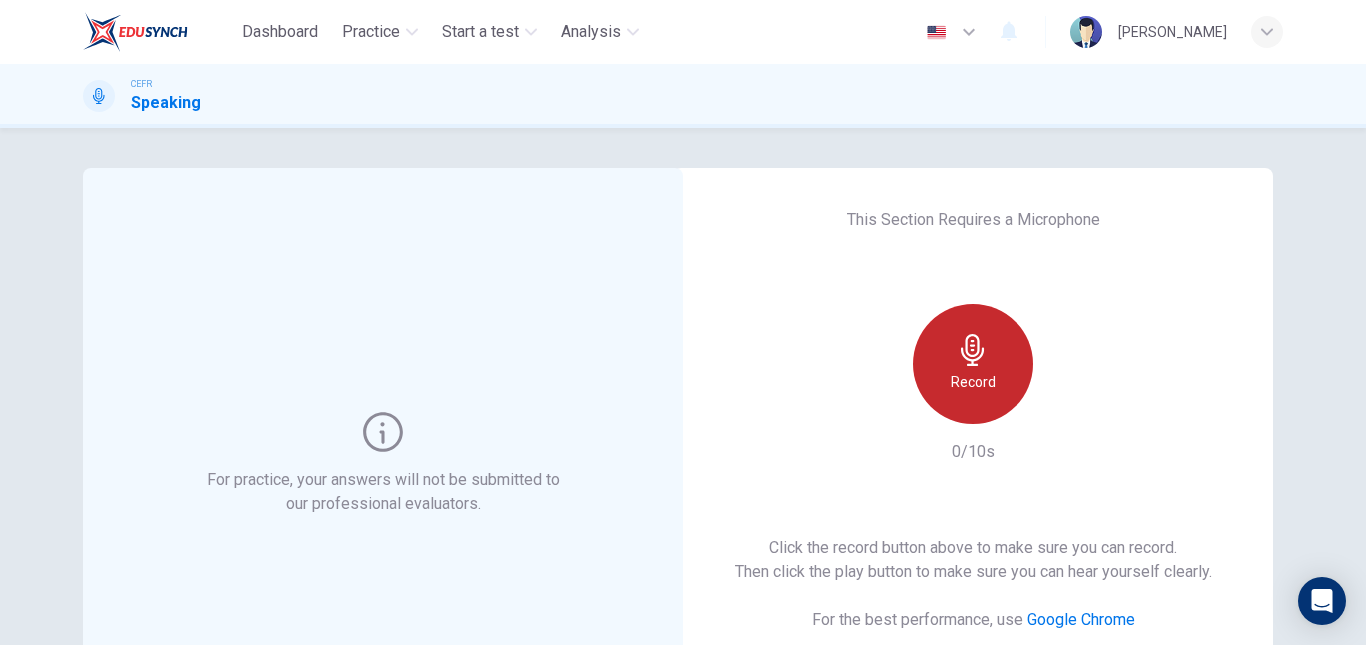 click on "Record" at bounding box center [973, 364] 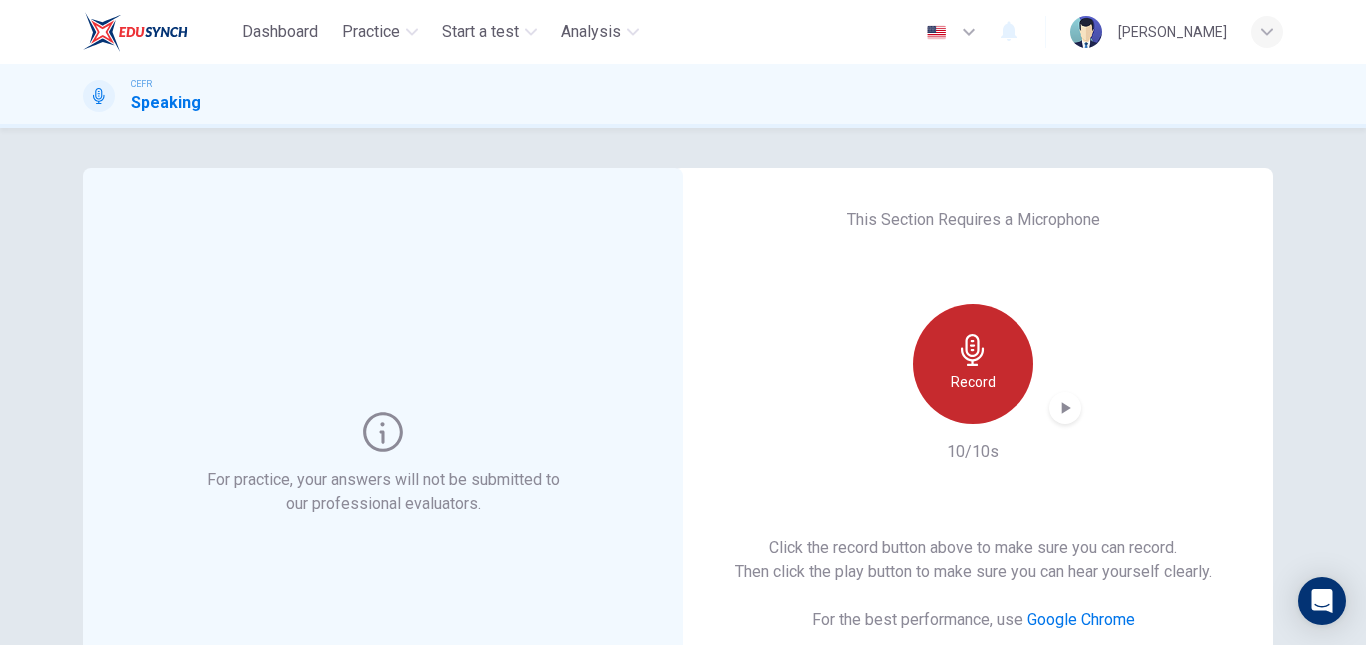 click 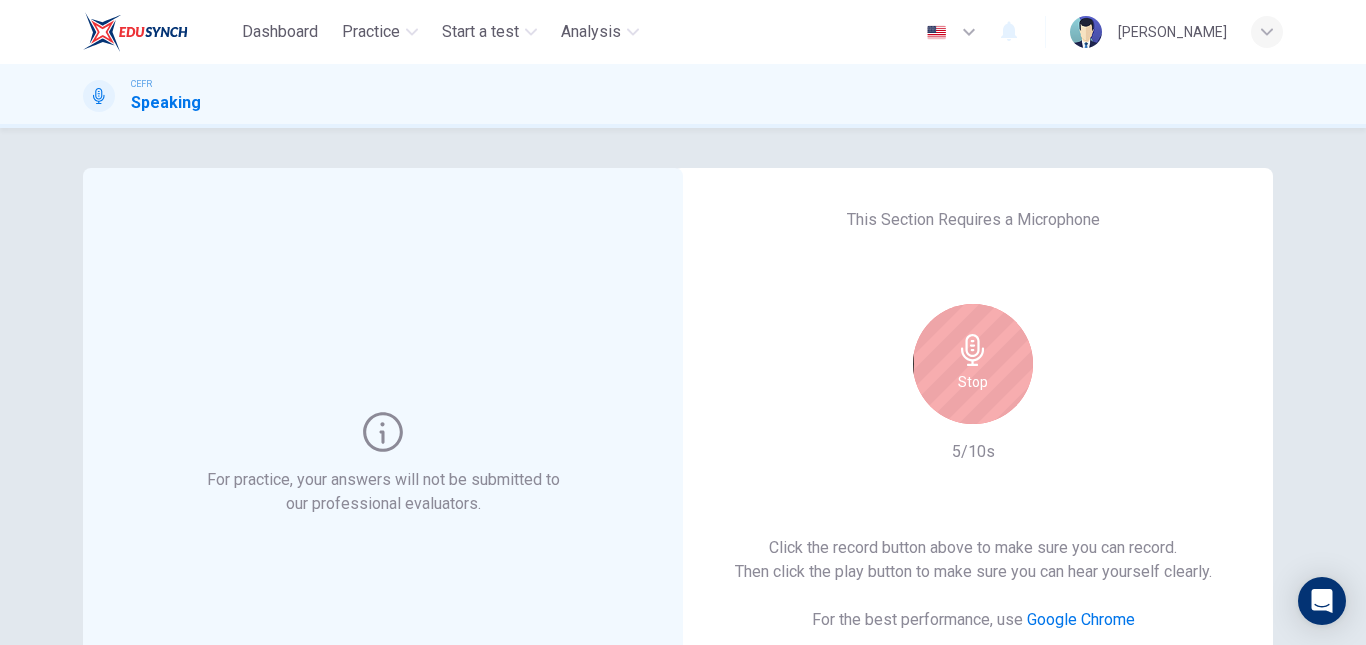 click on "Stop" at bounding box center [973, 364] 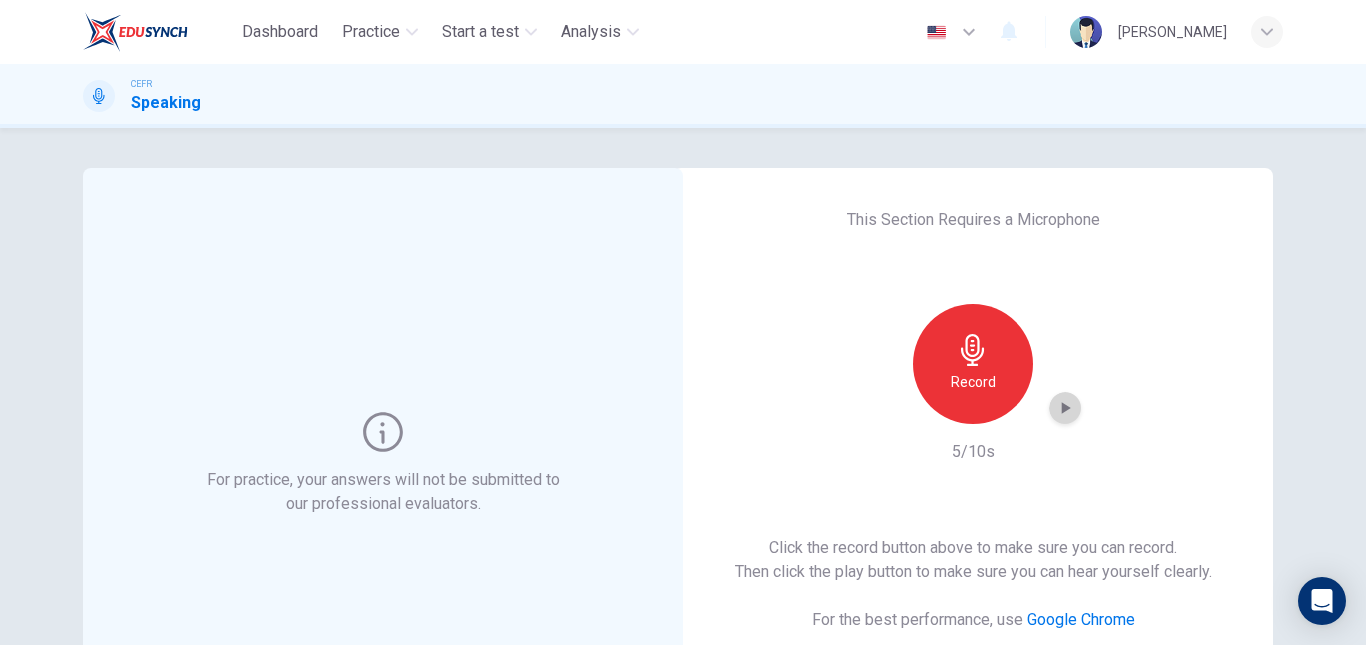 click at bounding box center (1065, 408) 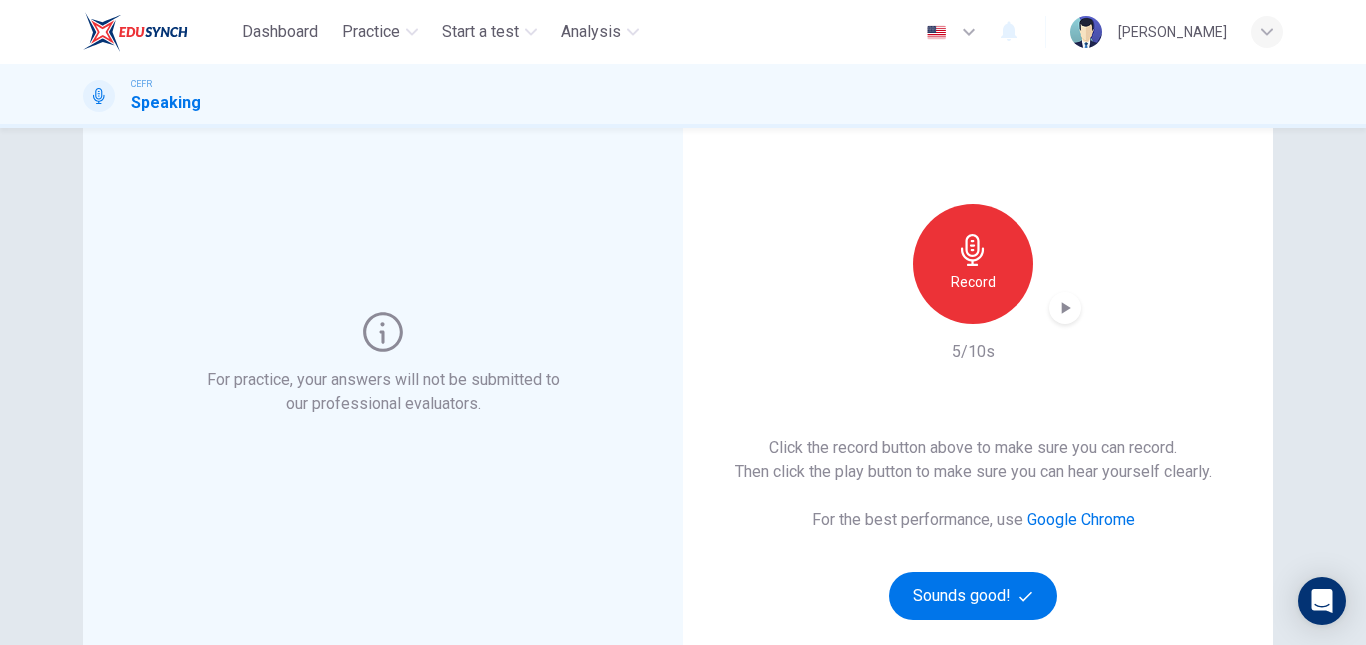 scroll, scrollTop: 0, scrollLeft: 0, axis: both 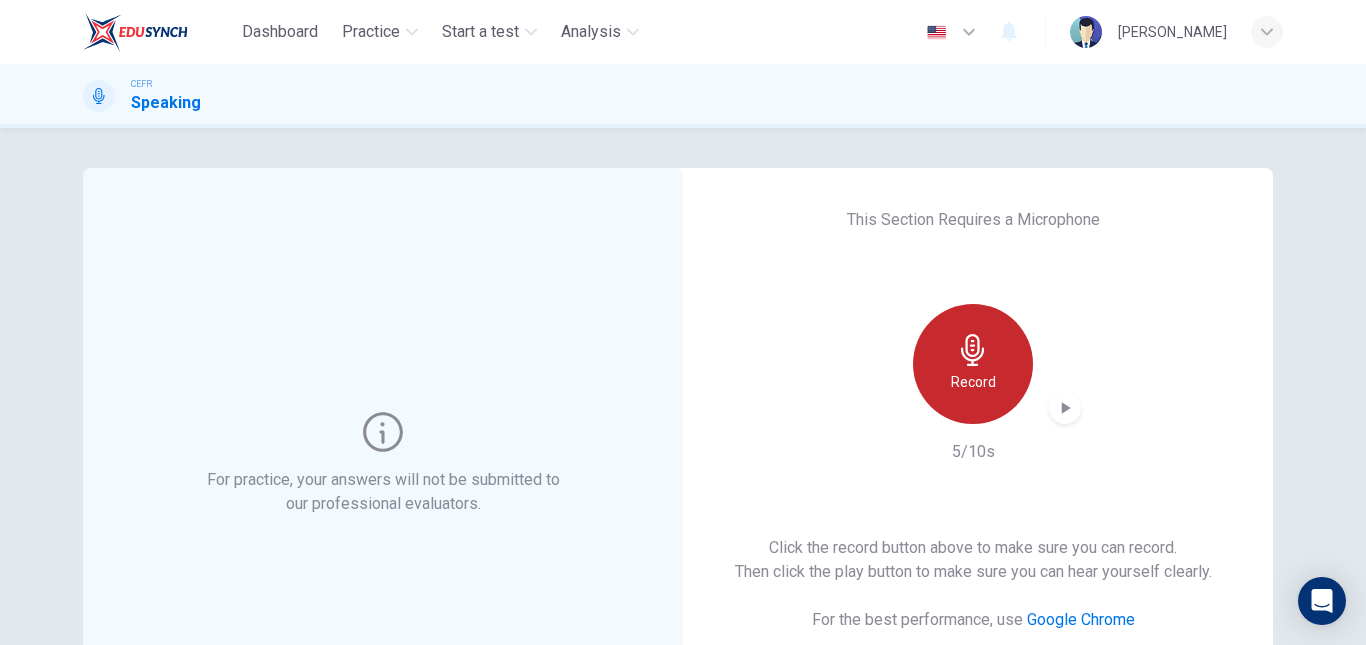 click on "Record" at bounding box center (973, 382) 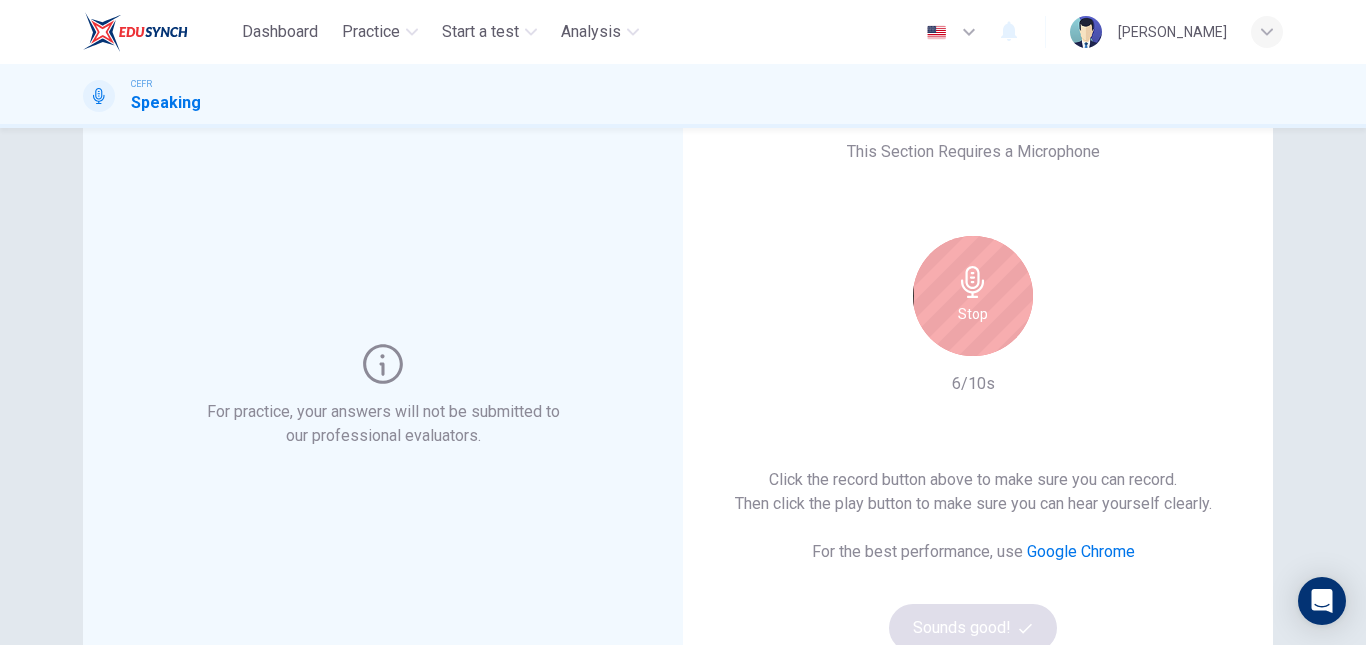 scroll, scrollTop: 100, scrollLeft: 0, axis: vertical 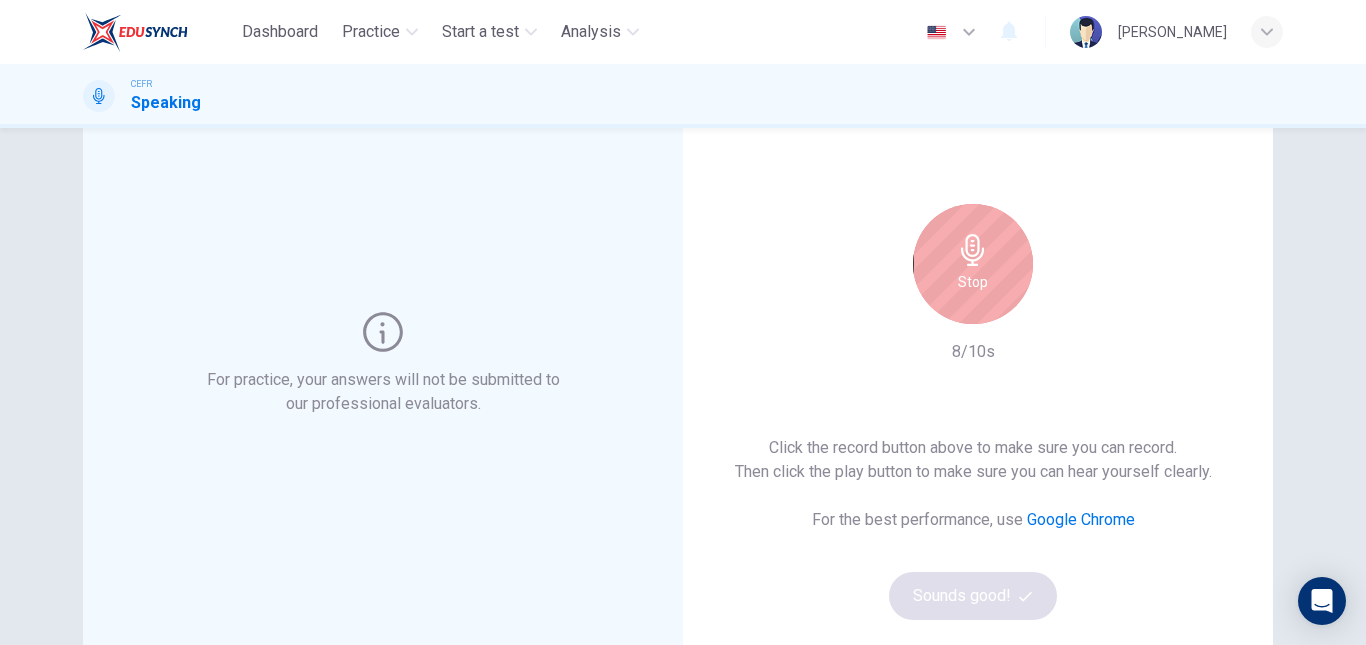 click on "Stop" at bounding box center (973, 282) 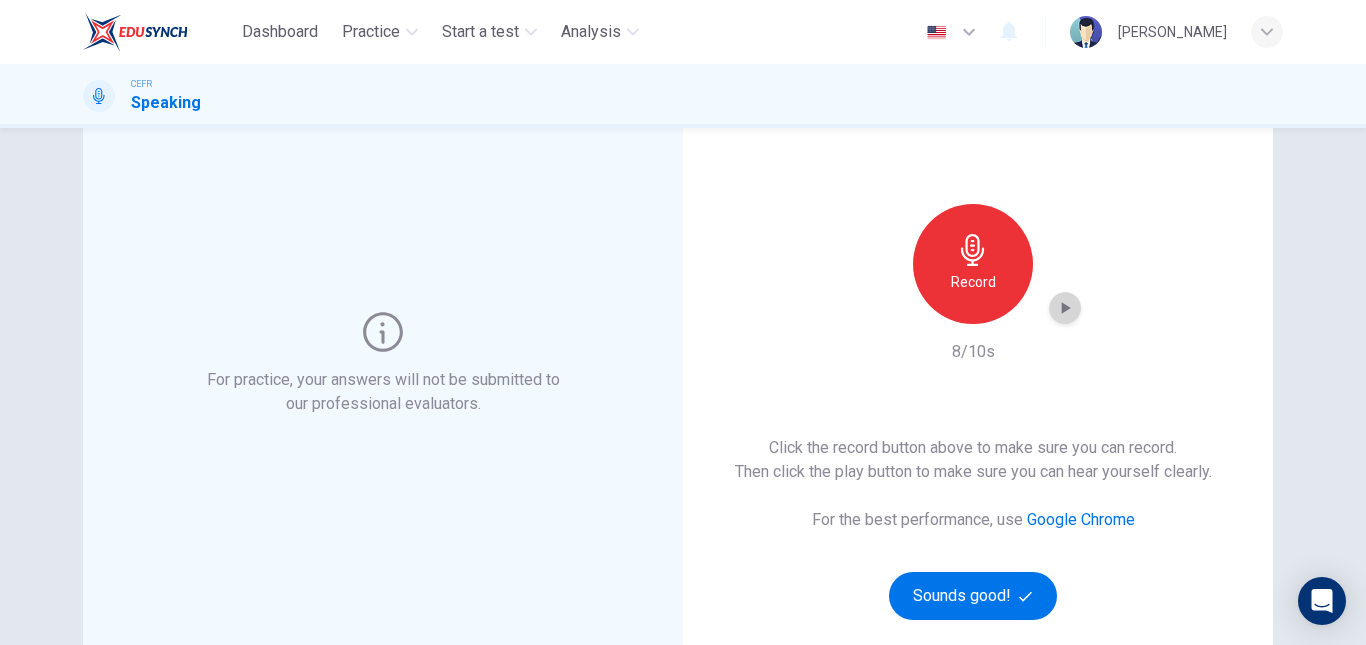 click 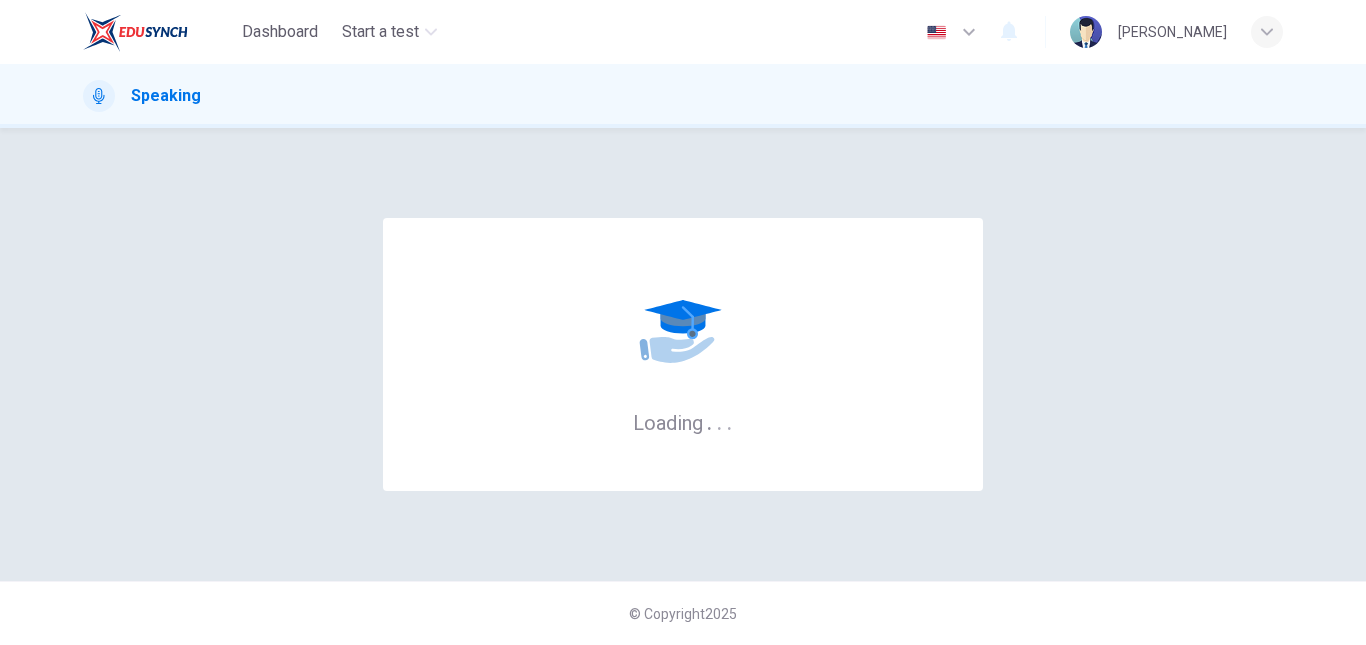 scroll, scrollTop: 0, scrollLeft: 0, axis: both 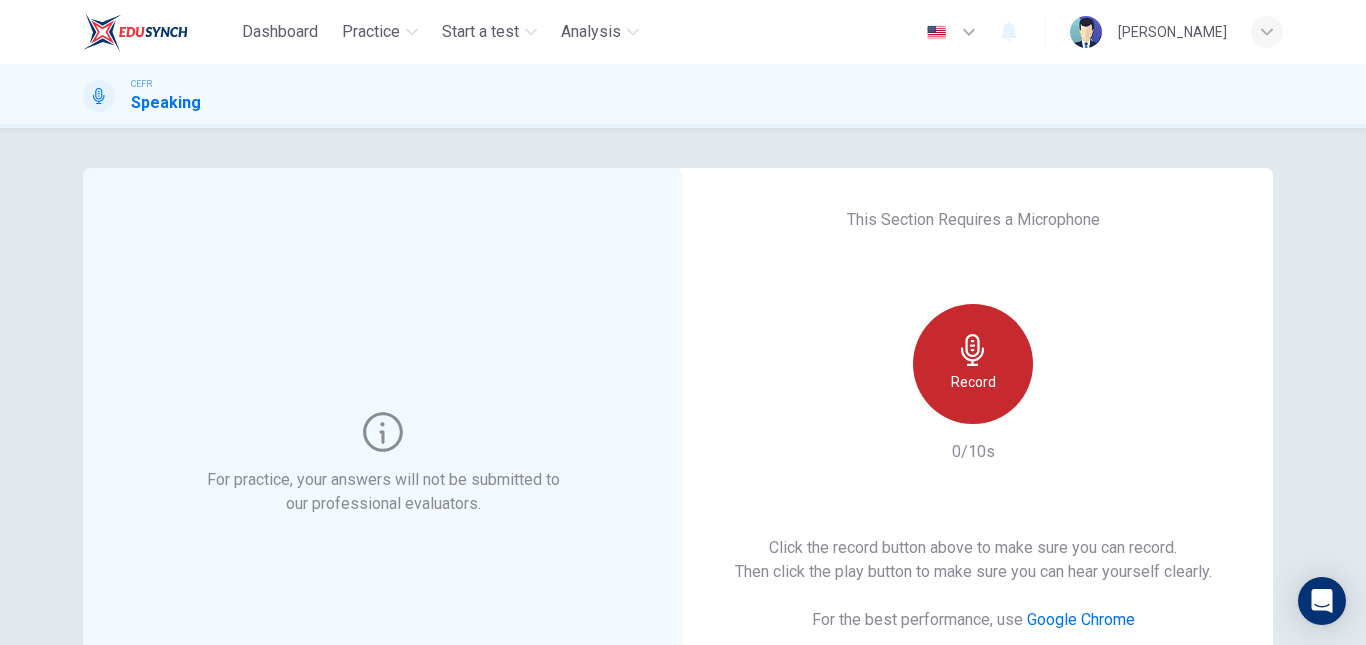 click on "Record" at bounding box center (973, 364) 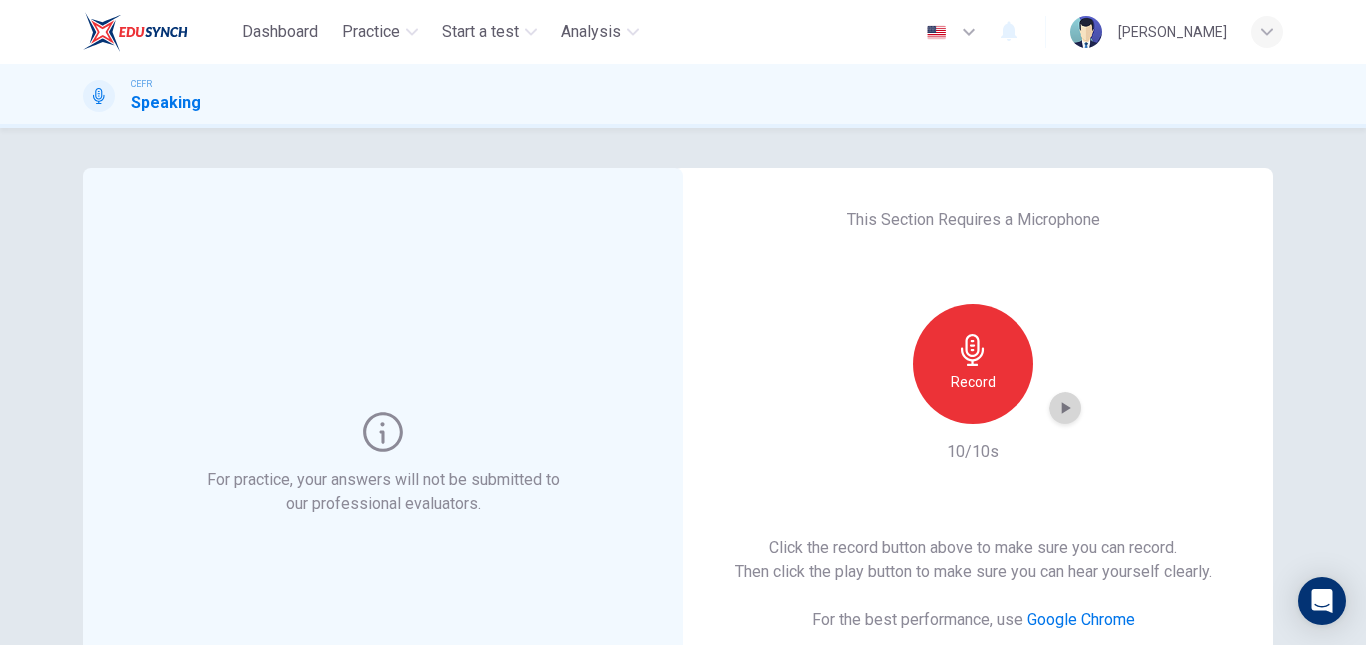 click at bounding box center [1065, 408] 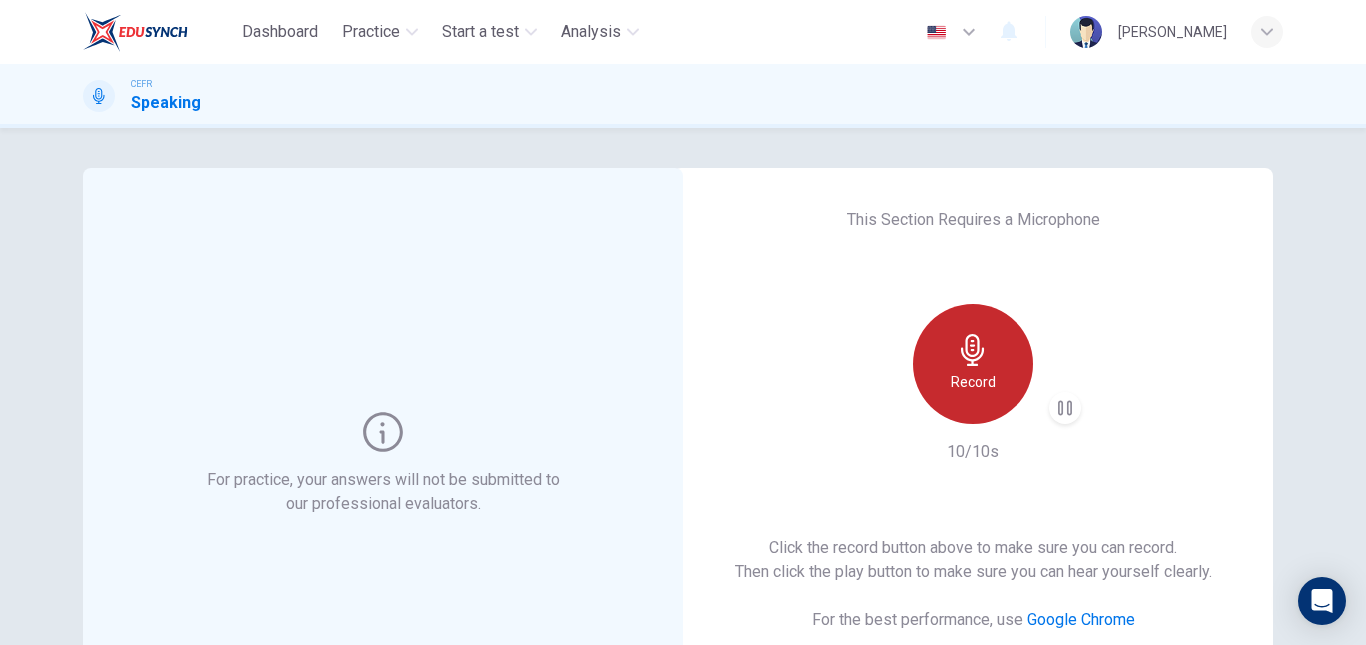 click on "Record" at bounding box center (973, 382) 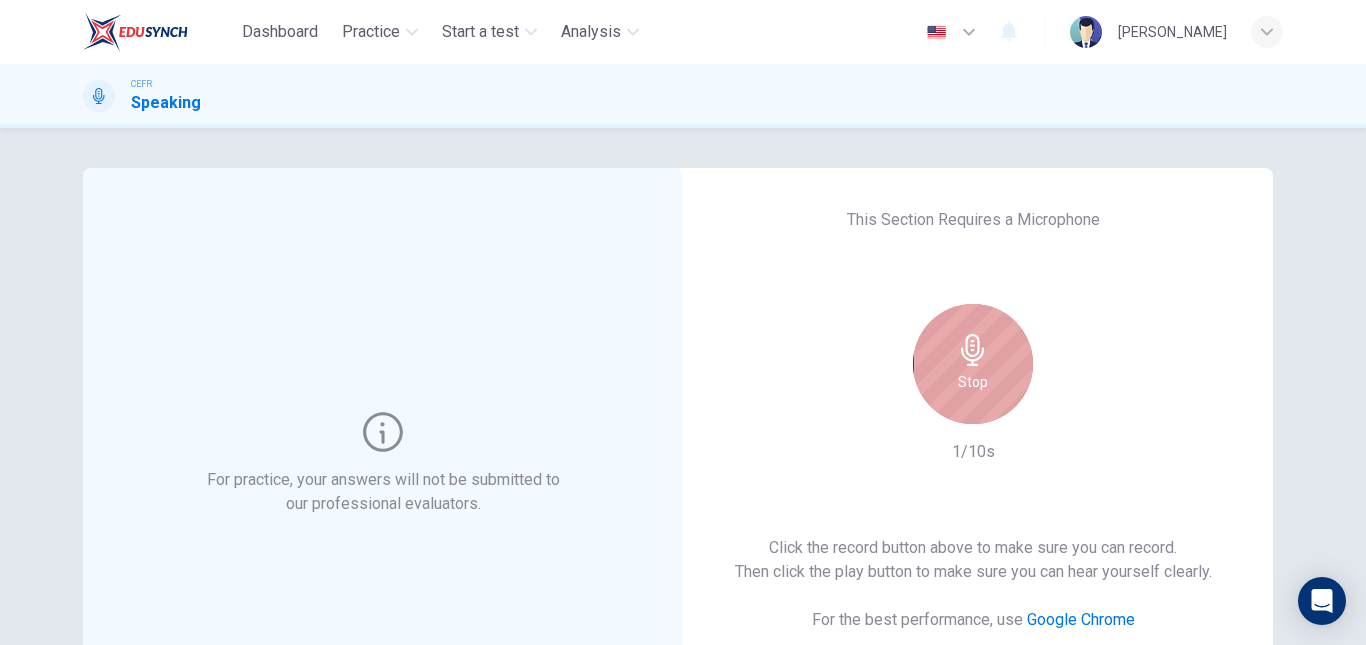 click on "Stop" at bounding box center (973, 382) 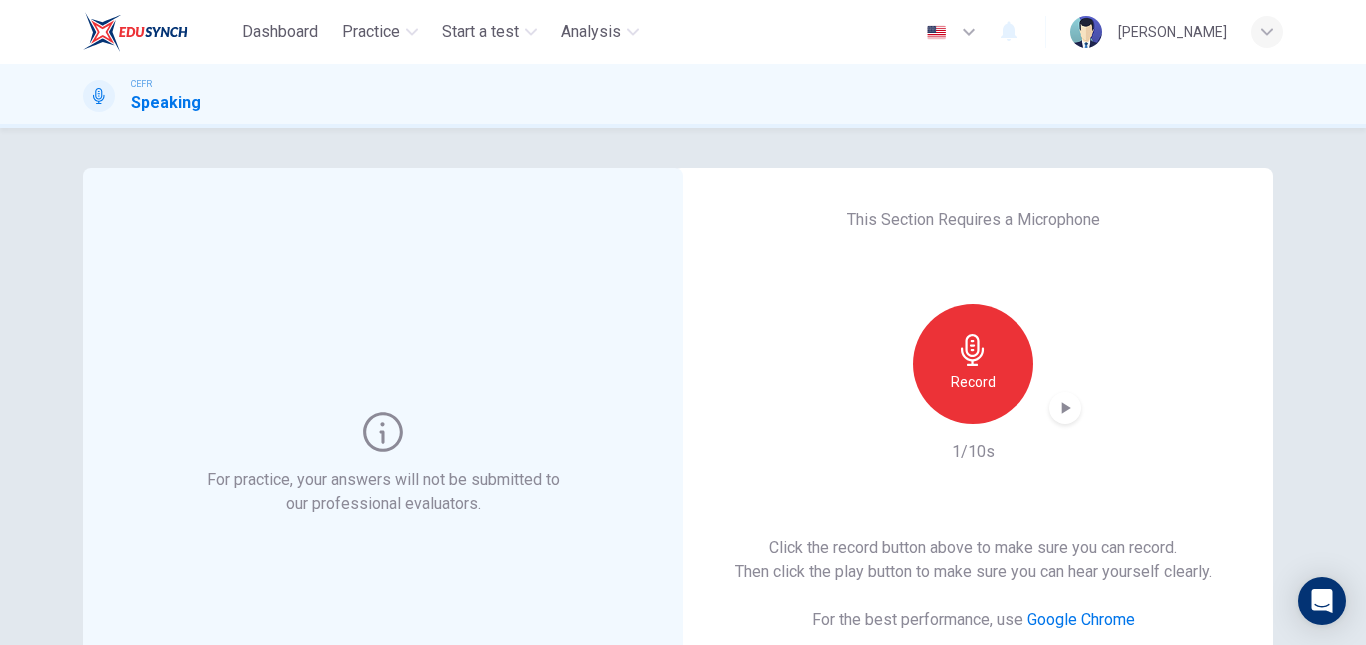 click on "[PERSON_NAME]" at bounding box center [1172, 32] 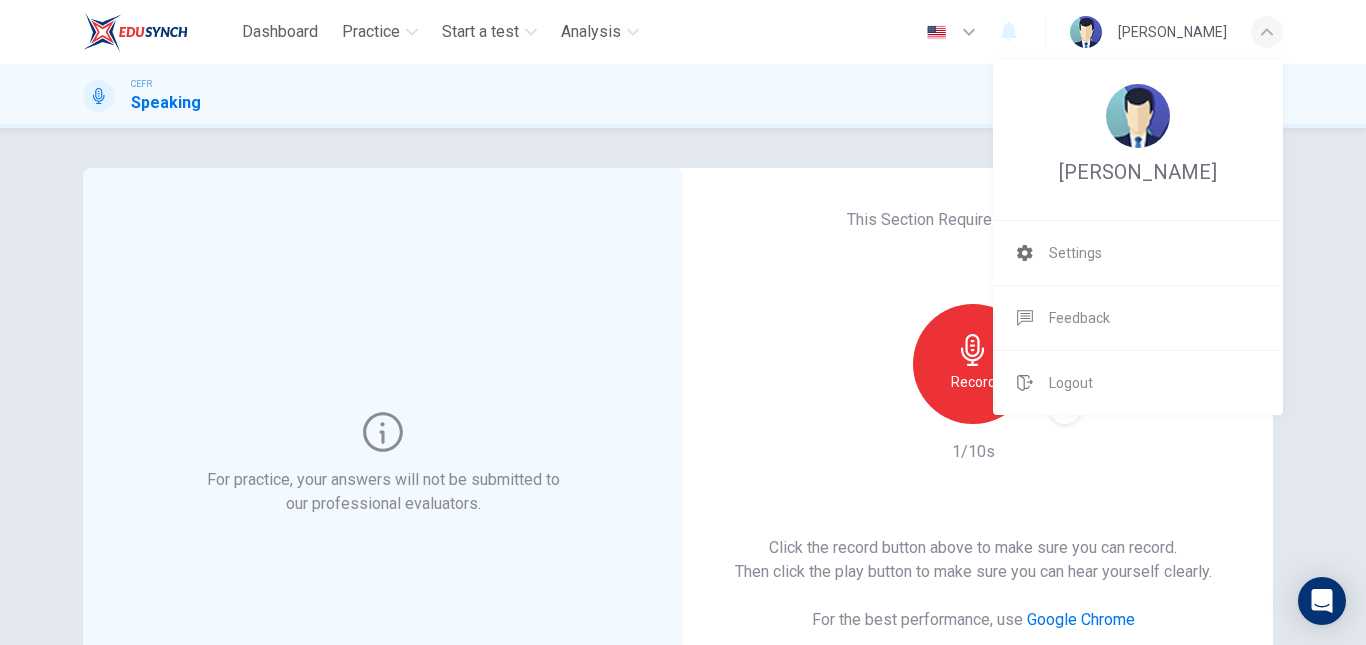 click at bounding box center [683, 322] 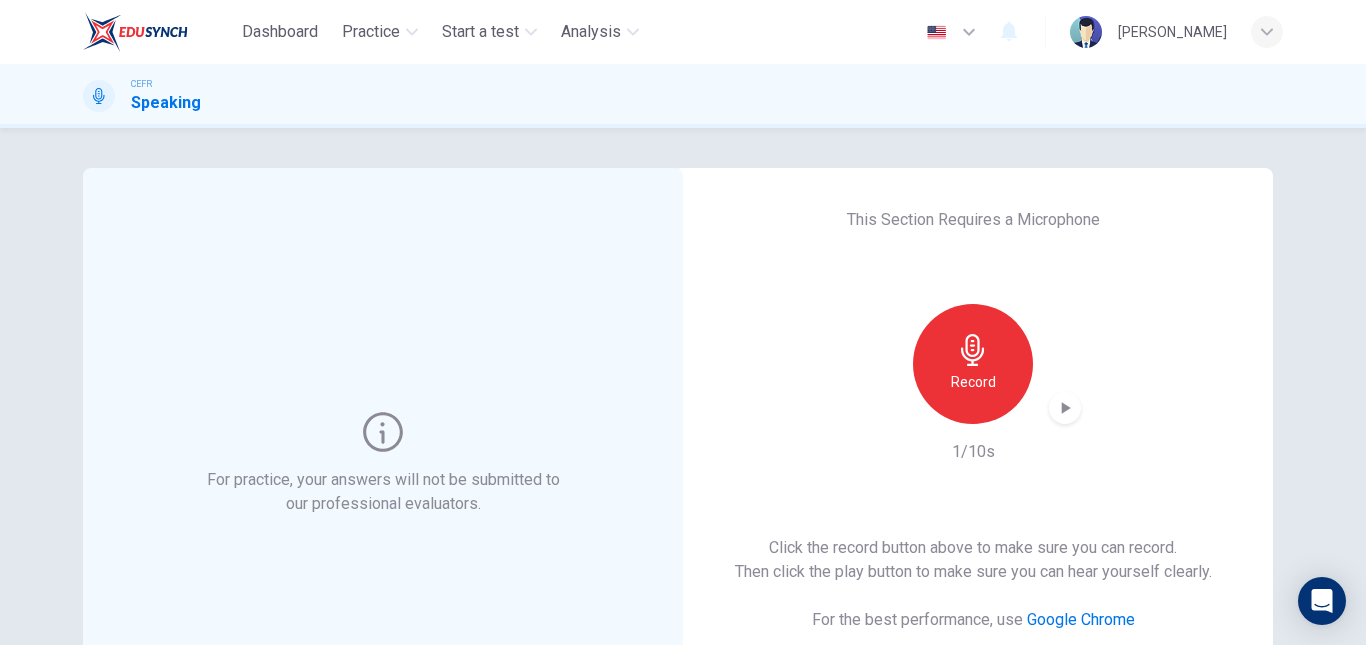 click at bounding box center [135, 32] 